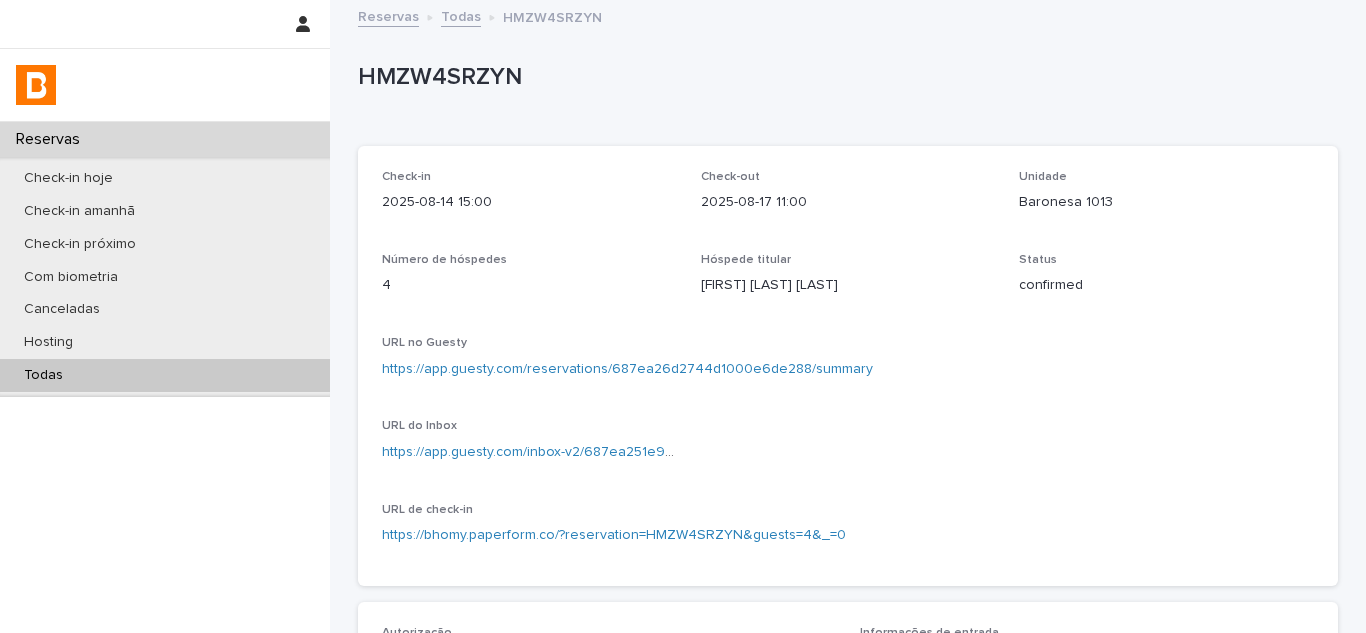 click on "Hosting" at bounding box center [165, 342] 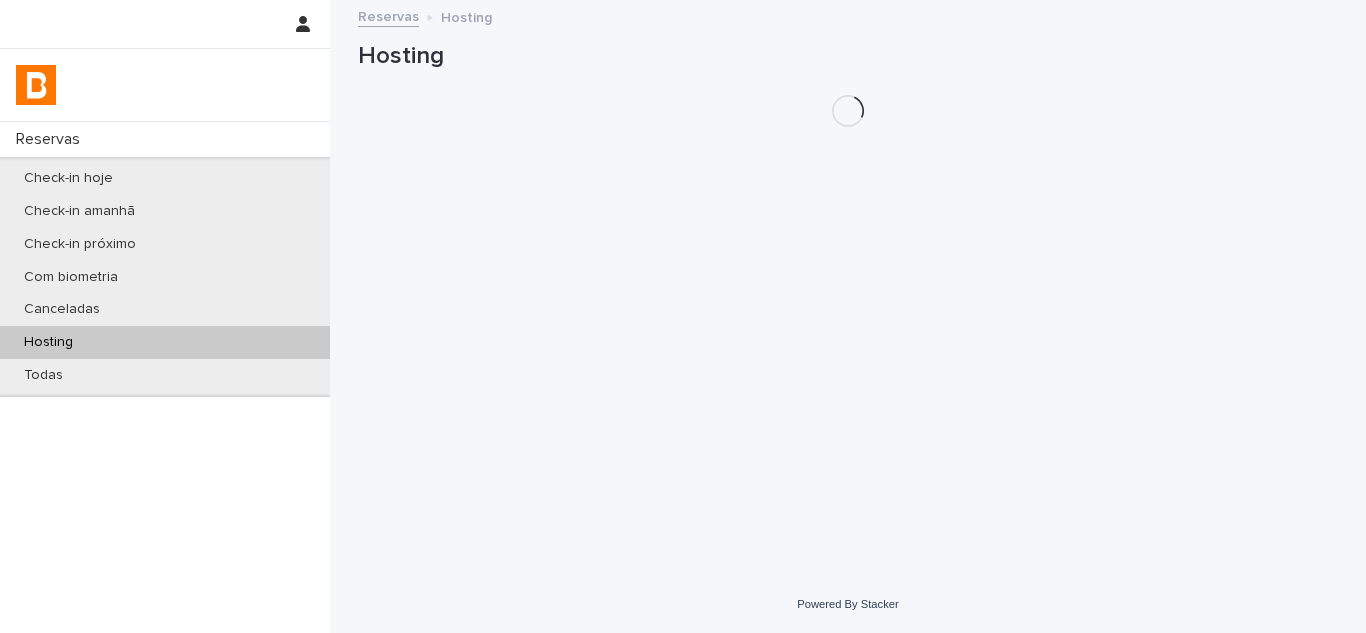 scroll, scrollTop: 0, scrollLeft: 0, axis: both 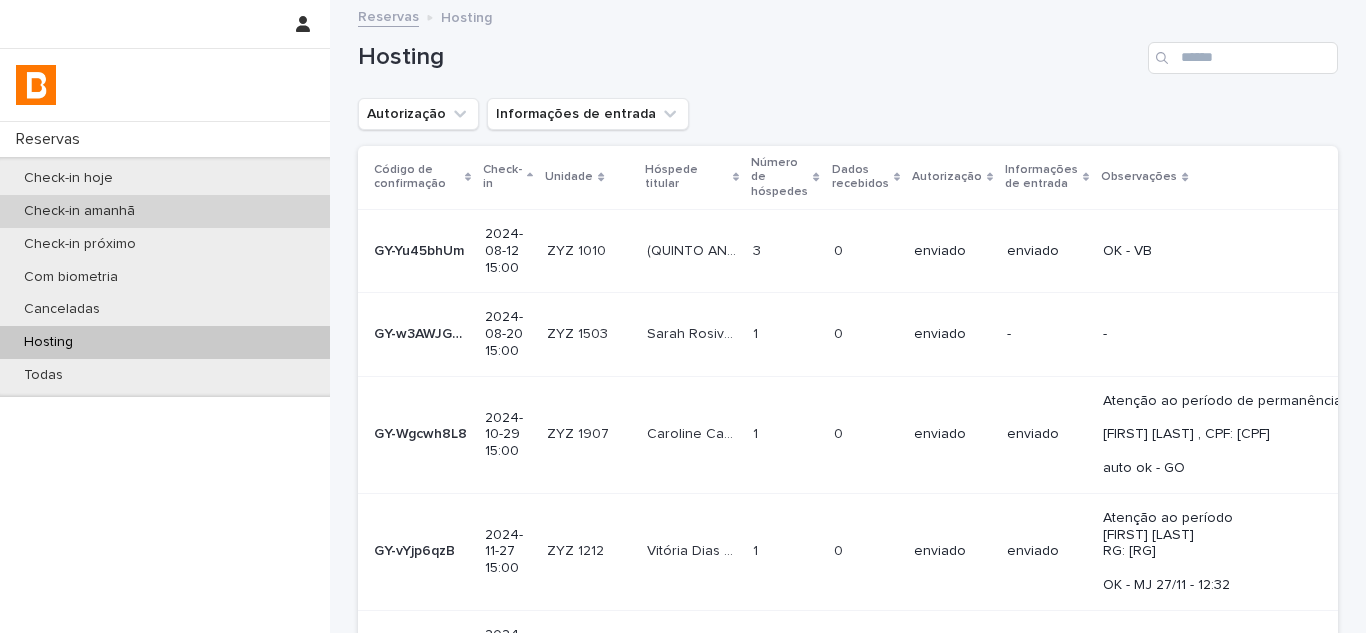 click on "Check-in amanhã" at bounding box center (165, 211) 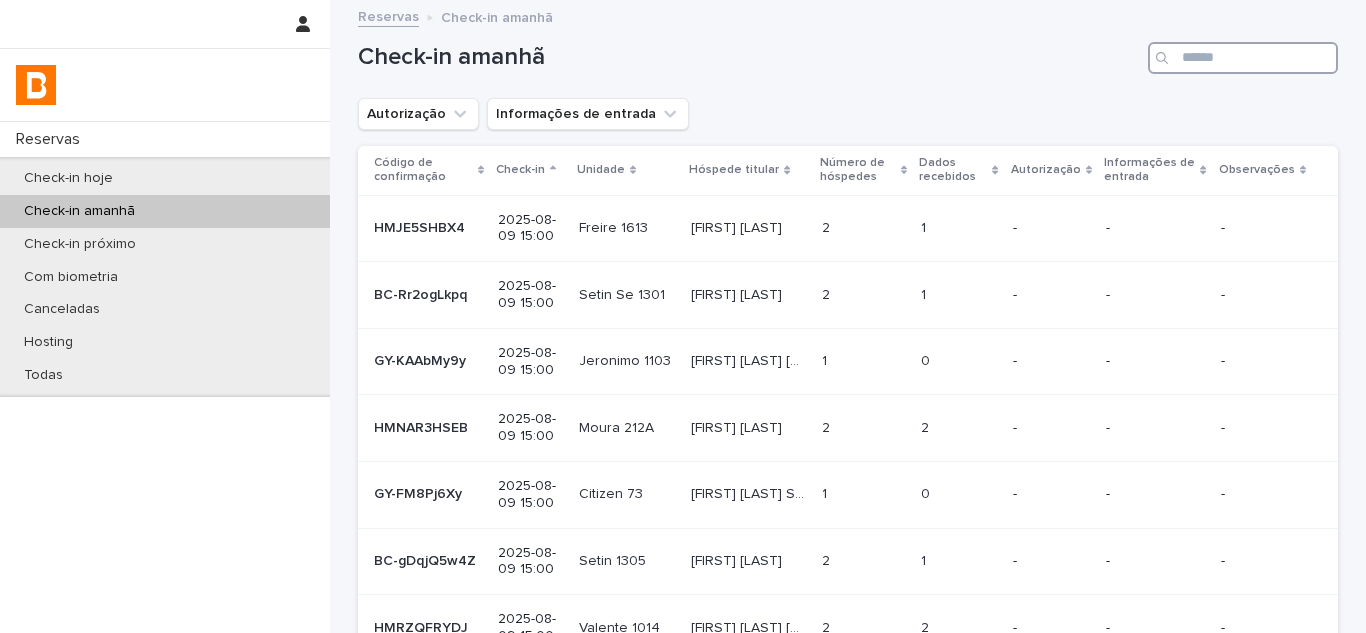 click at bounding box center (1243, 58) 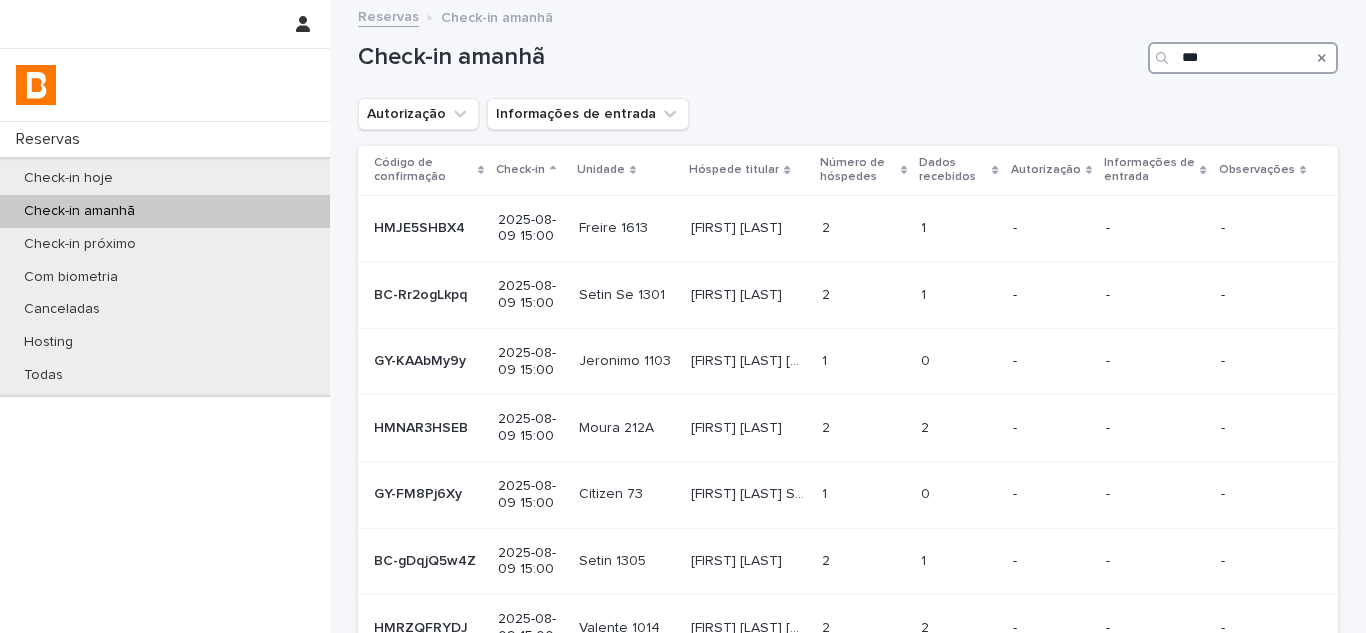 type on "****" 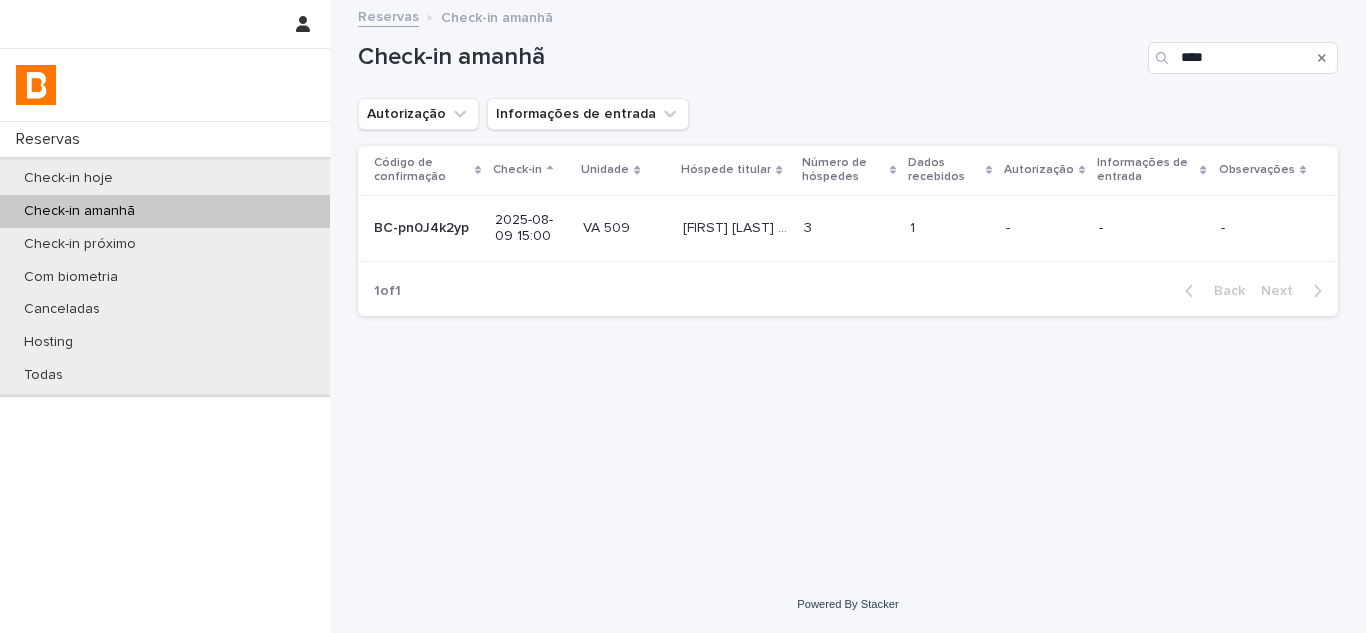 click on "[FIRST] [LAST] [LAST]" at bounding box center (737, 226) 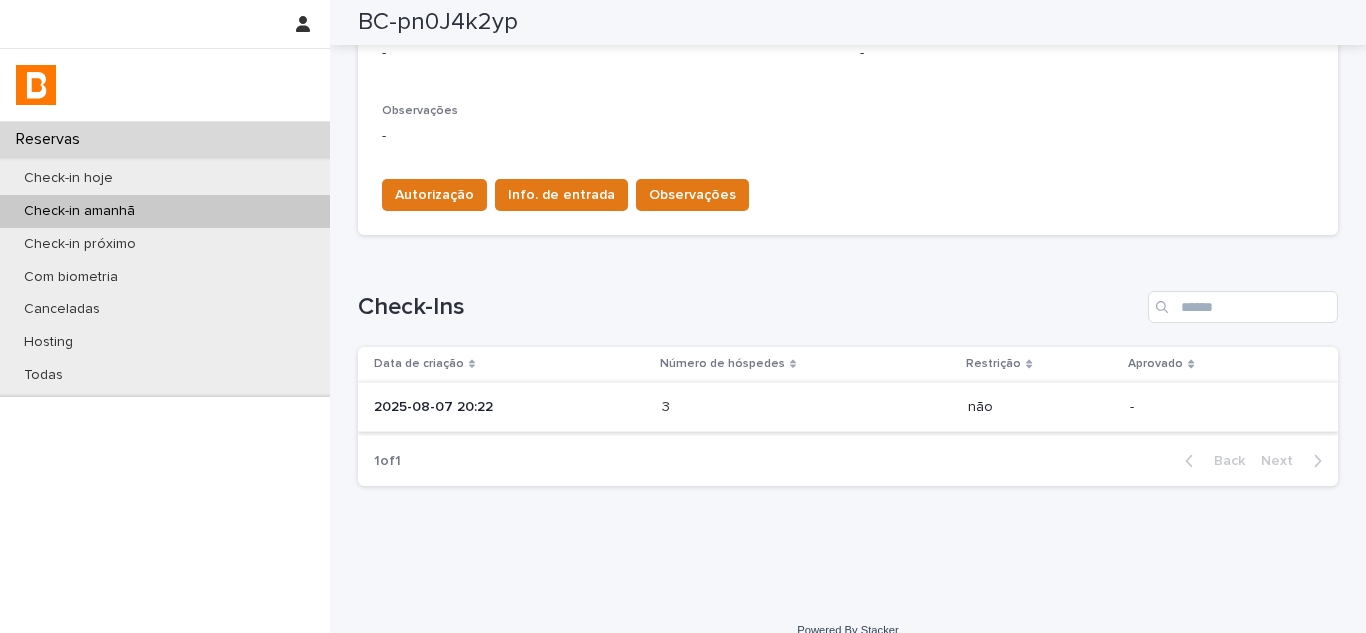 scroll, scrollTop: 631, scrollLeft: 0, axis: vertical 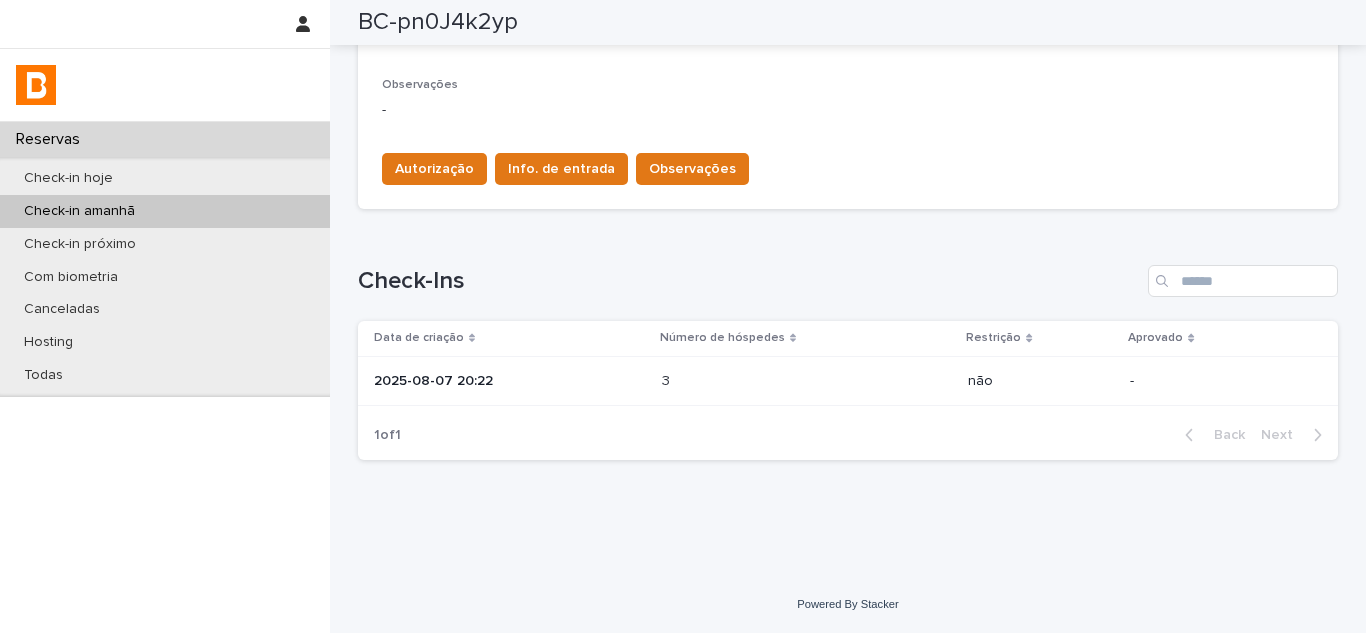 click on "2025-08-07 20:22" at bounding box center [510, 381] 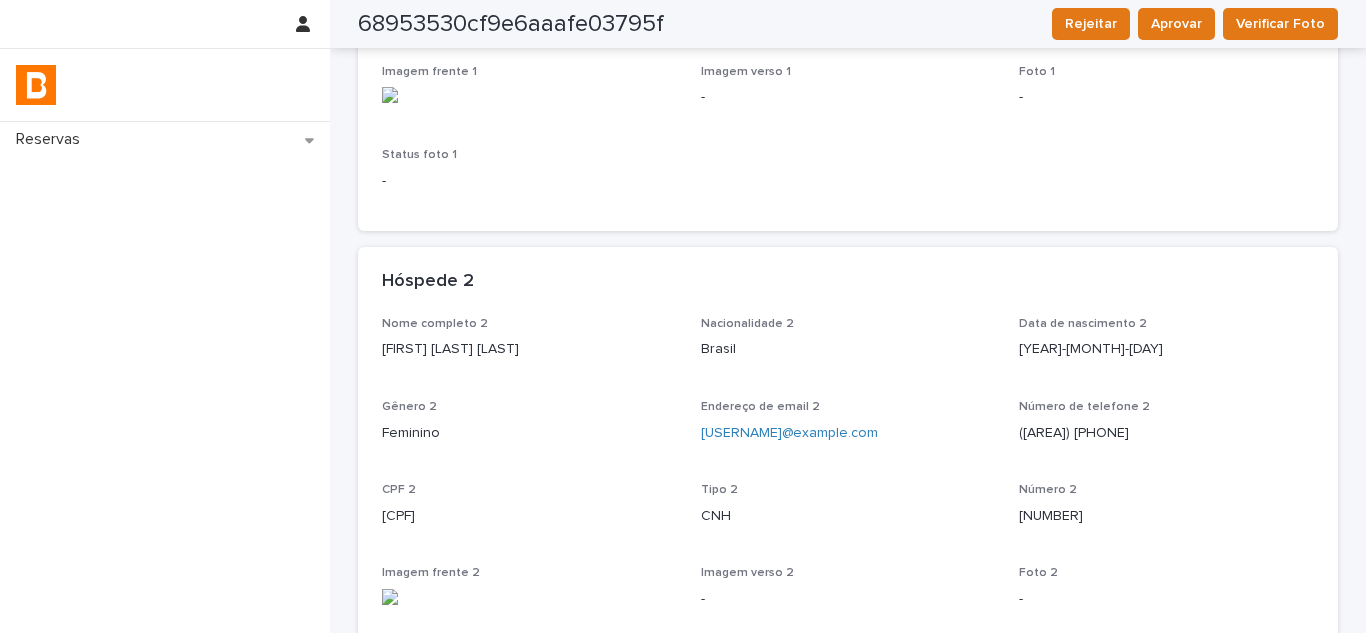 scroll, scrollTop: 0, scrollLeft: 0, axis: both 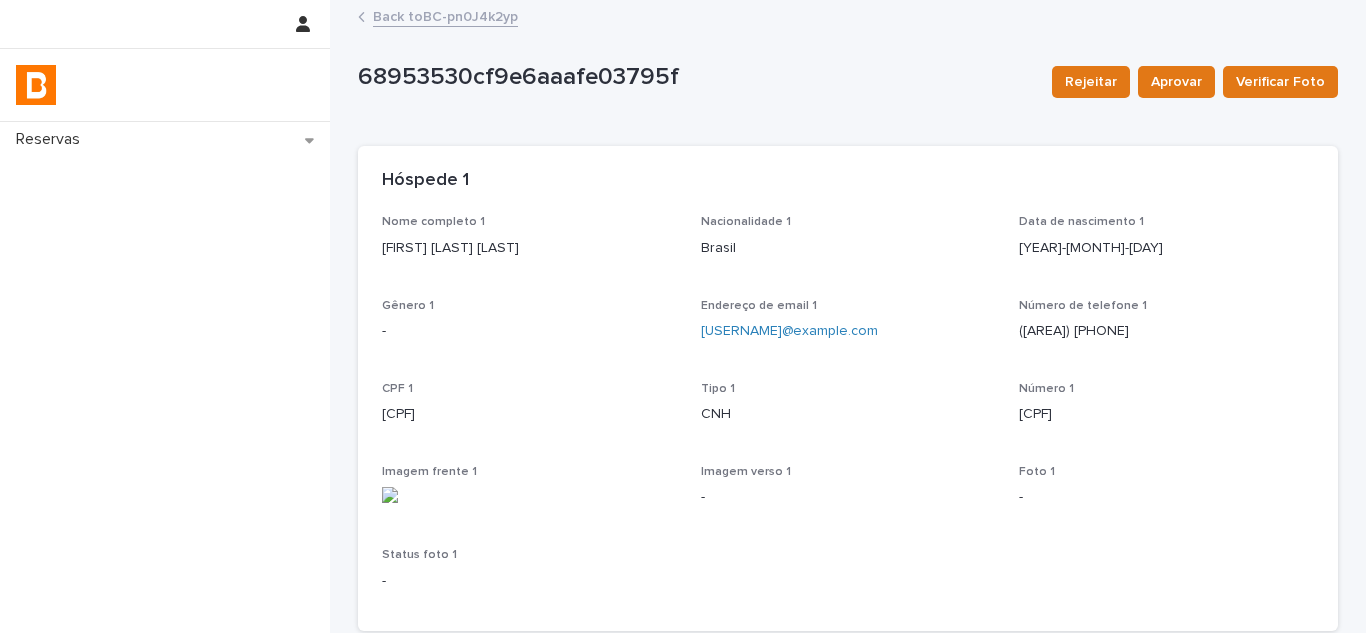 click on "Back to  BC-pn0J4k2yp" at bounding box center [445, 15] 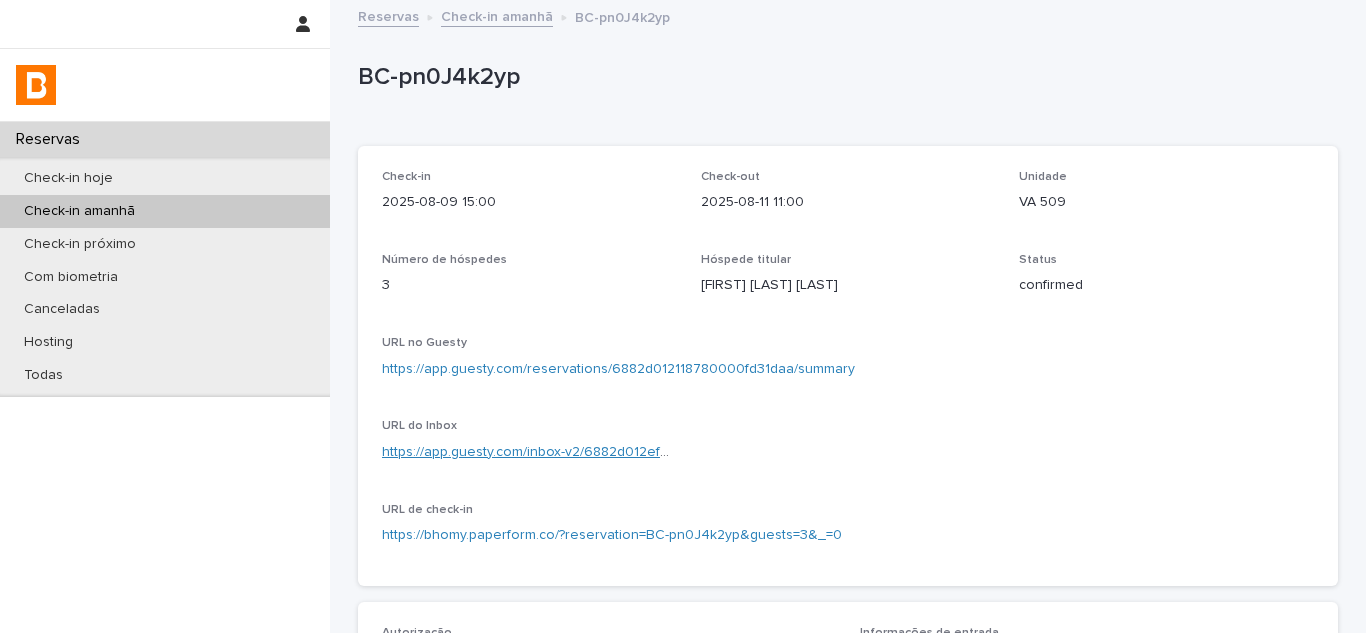 click on "https://app.guesty.com/inbox-v2/6882d012ef2e110011d4ef37?reservationId=6882d012118780000fd31daa" at bounding box center (711, 452) 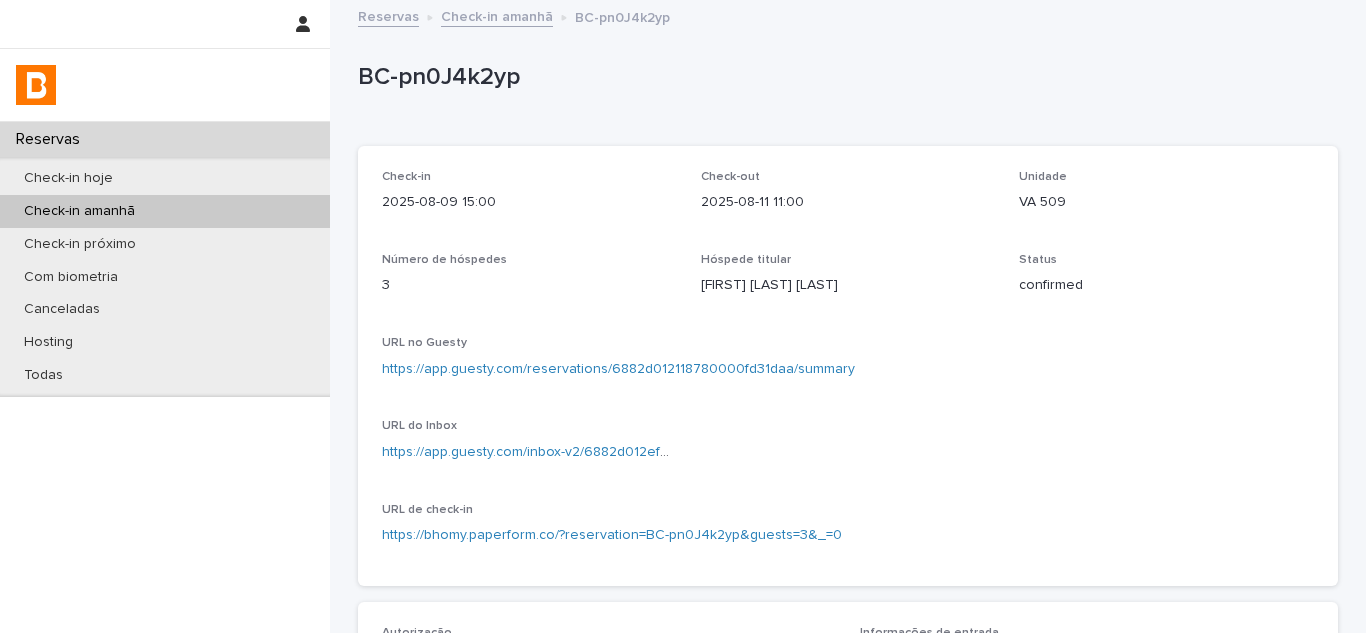 click on "https://app.guesty.com/reservations/6882d012118780000fd31daa/summary" at bounding box center [618, 369] 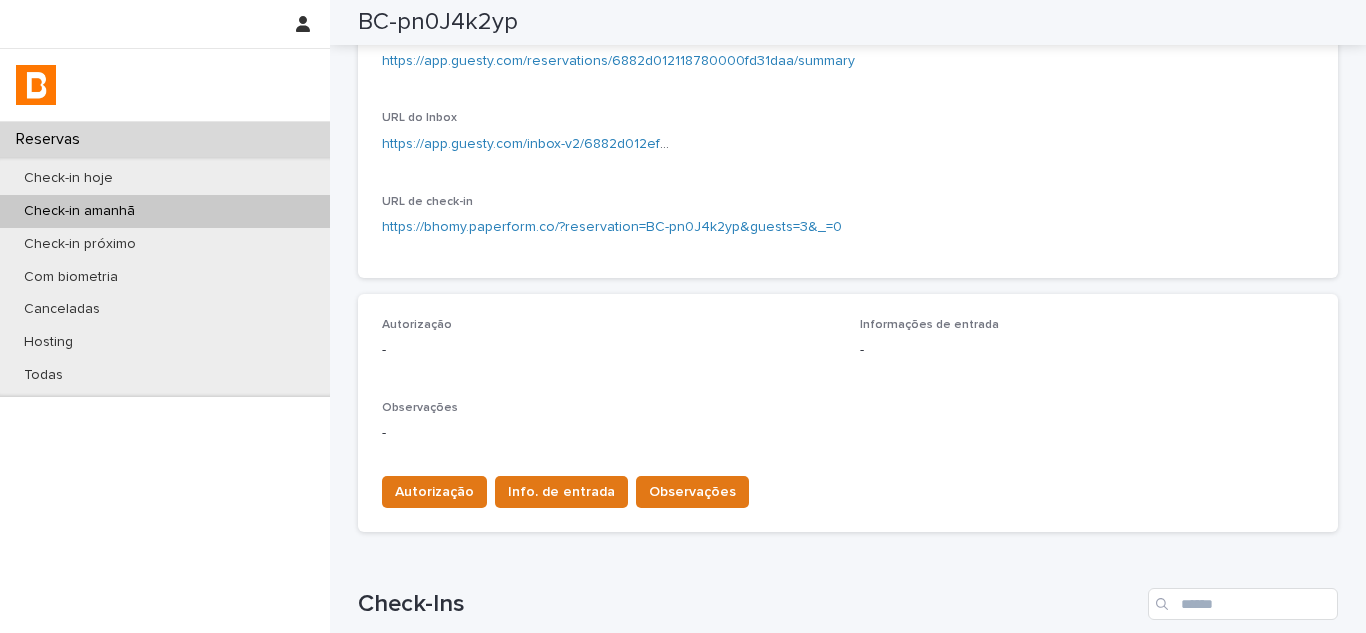 scroll, scrollTop: 300, scrollLeft: 0, axis: vertical 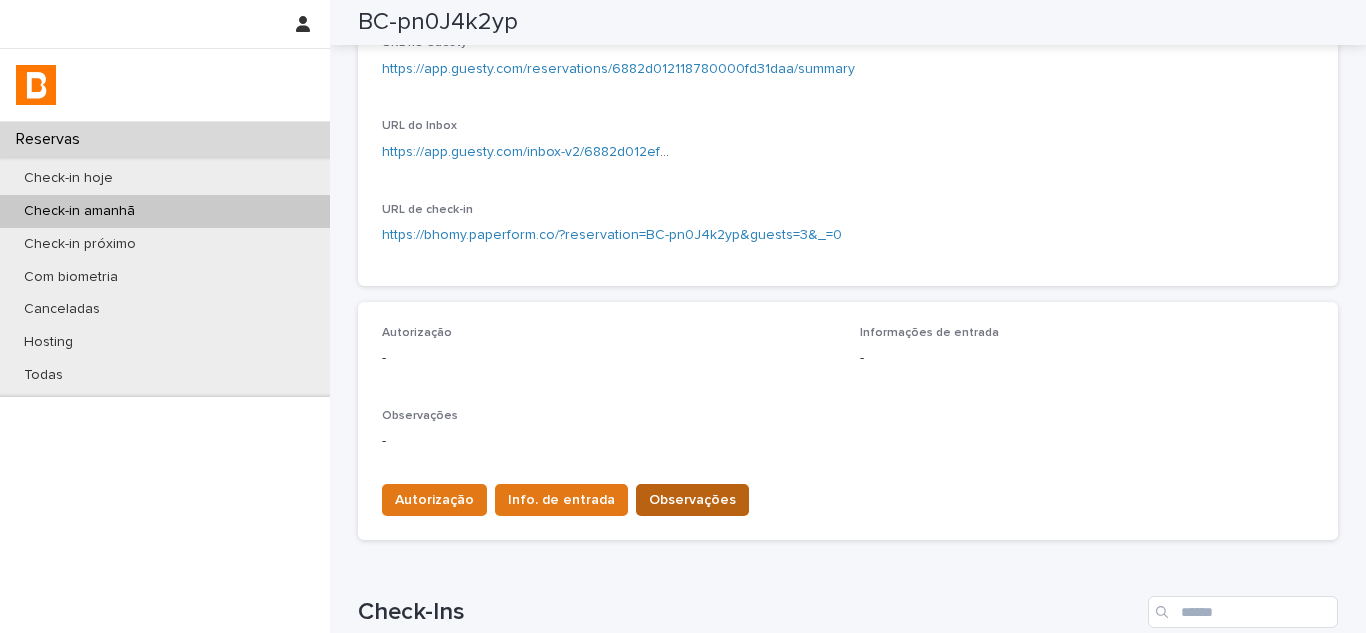 click on "Observações" at bounding box center (692, 500) 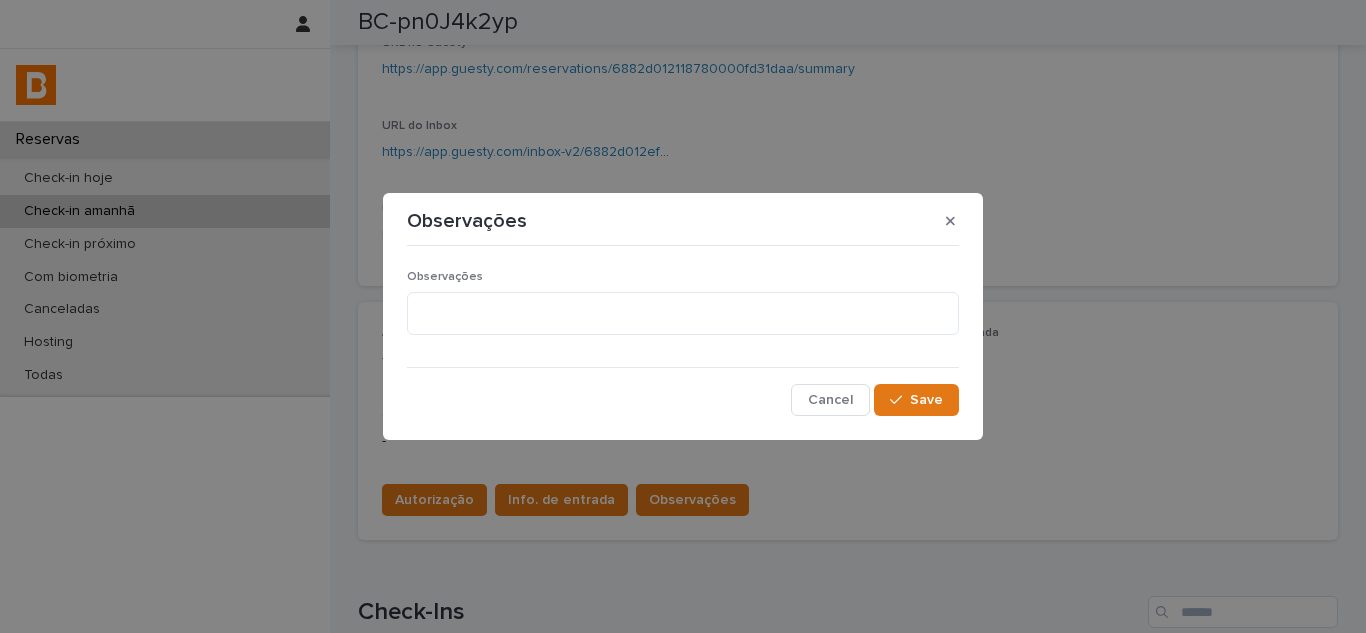click on "Observações" at bounding box center (683, 277) 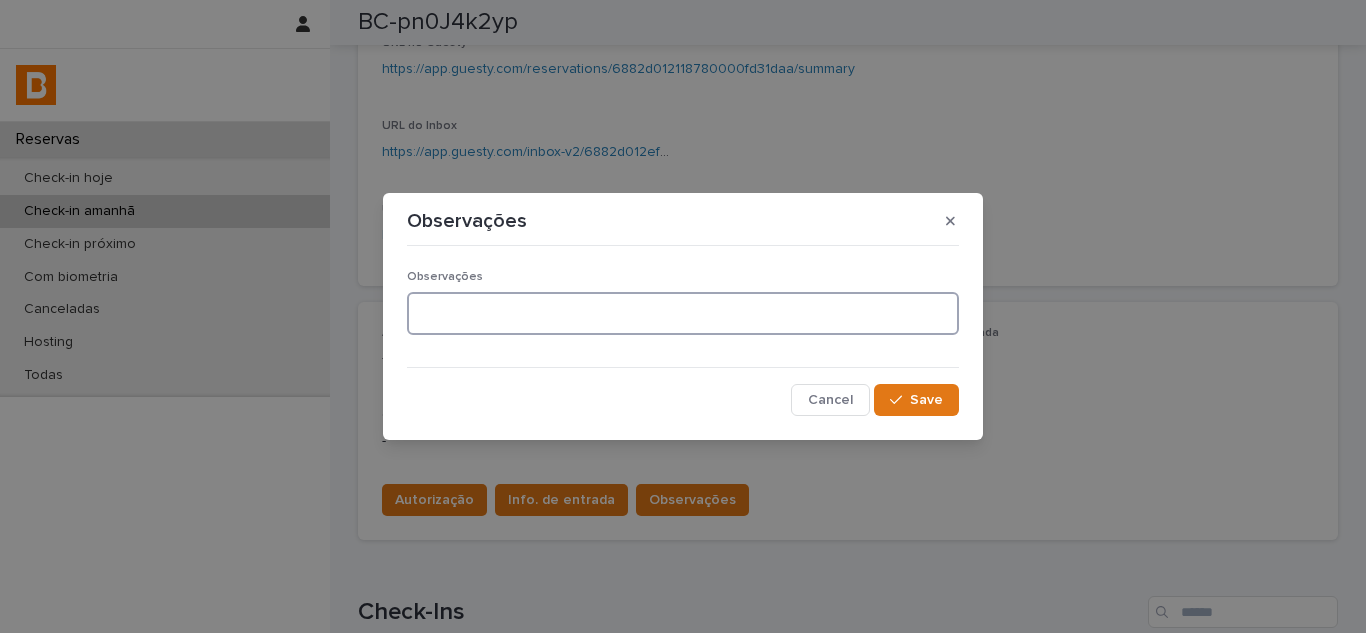 click at bounding box center (683, 313) 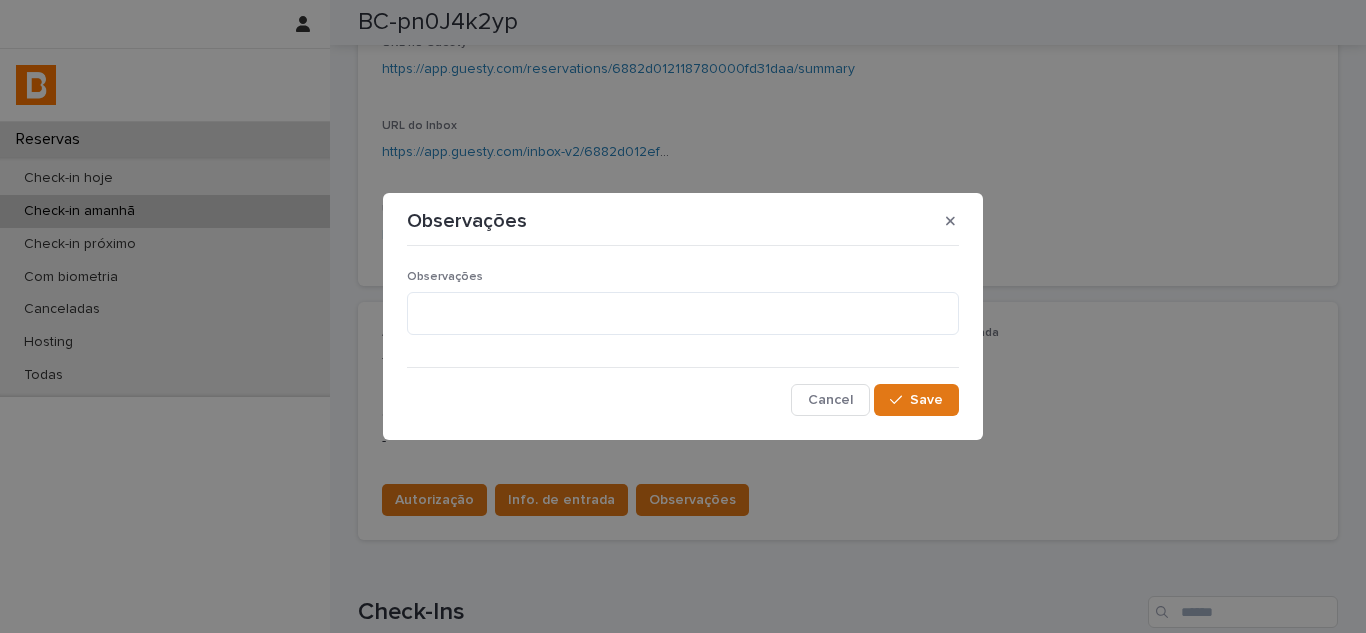 click on "Cancel Save" at bounding box center (683, 400) 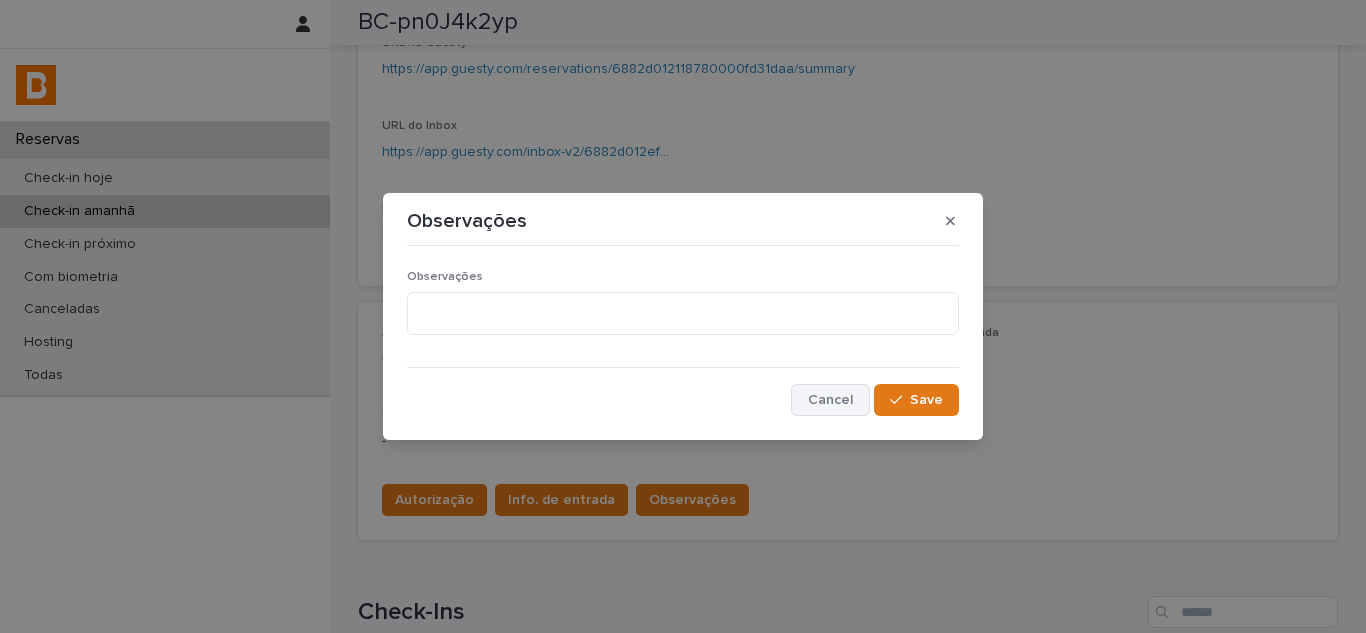 click on "Cancel" at bounding box center (830, 400) 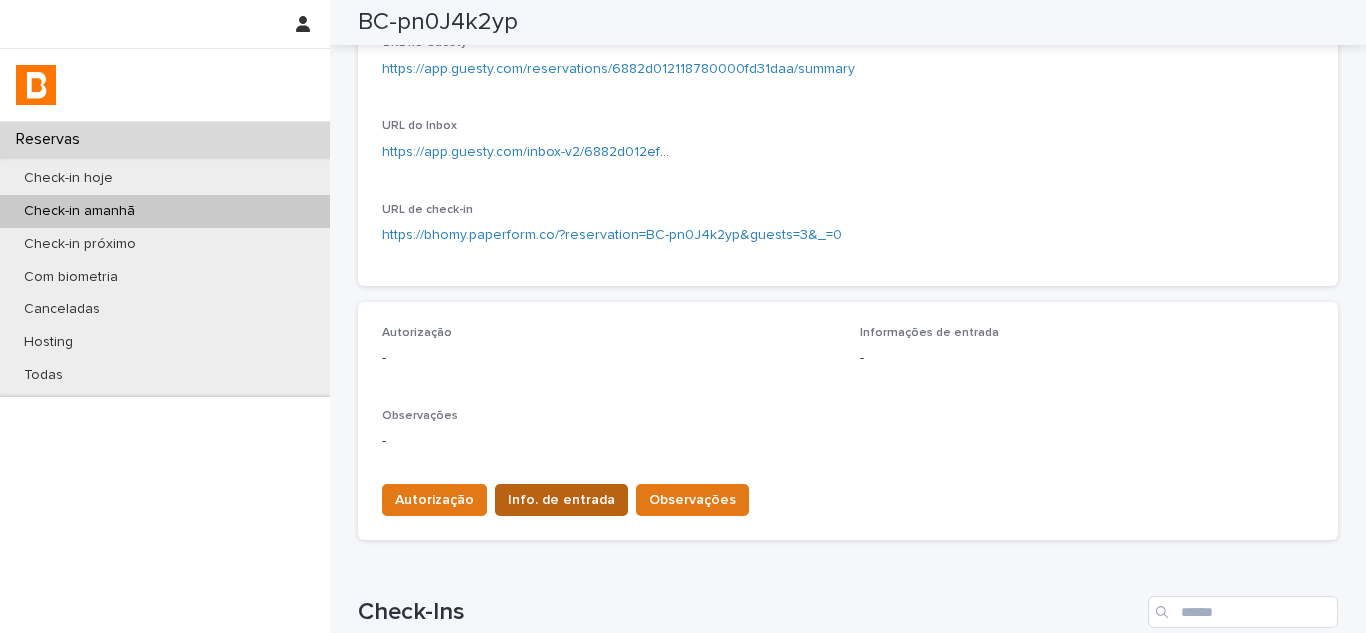 click on "Info. de entrada" at bounding box center [561, 500] 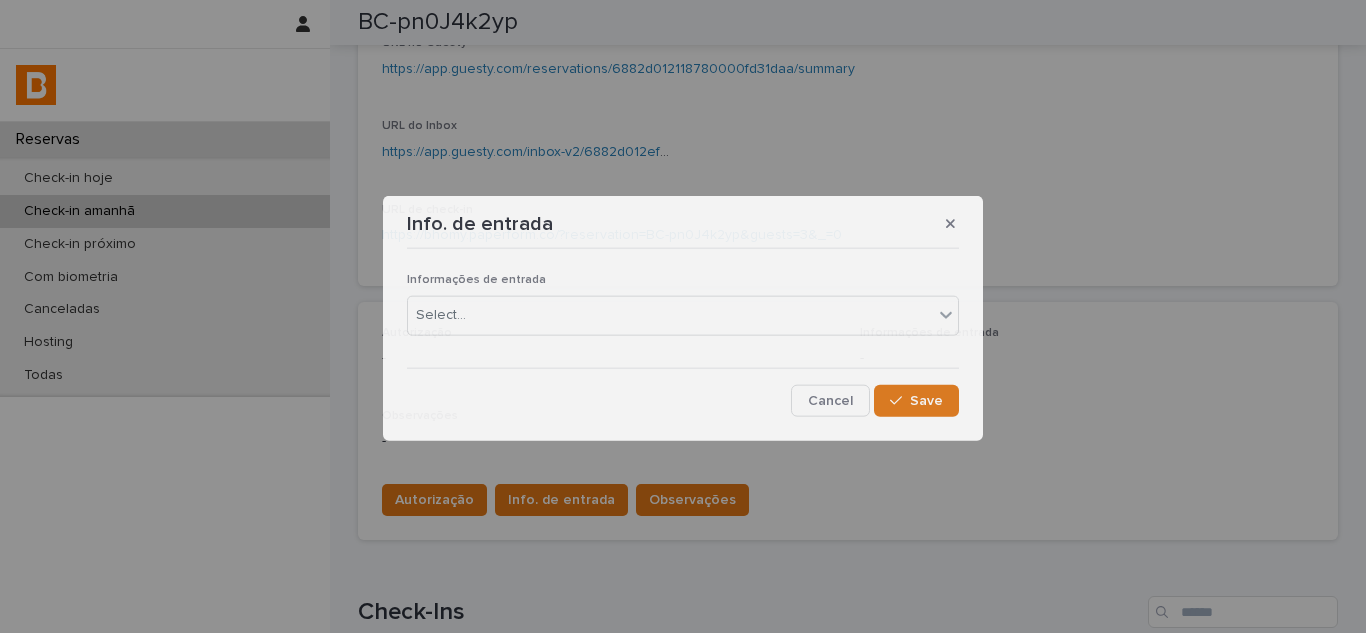 click on "Informações de entrada Select... Cancel Save" at bounding box center [683, 336] 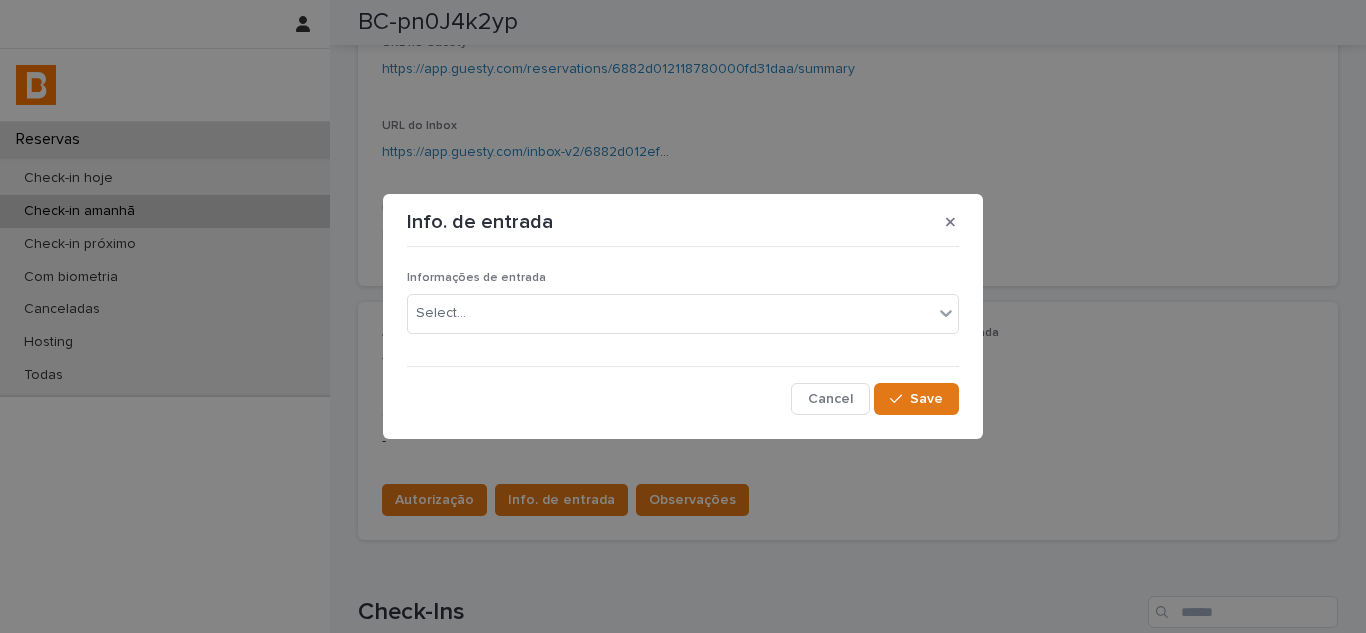 click on "Informações de entrada Select..." at bounding box center (683, 310) 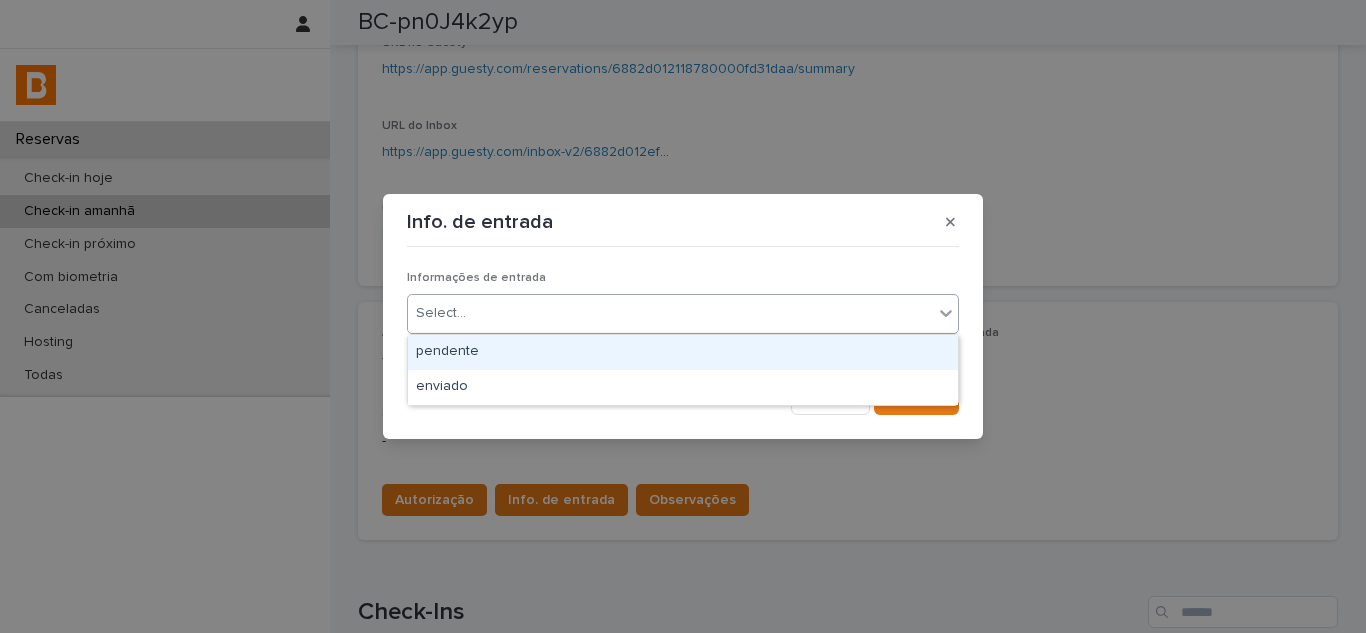 drag, startPoint x: 579, startPoint y: 308, endPoint x: 552, endPoint y: 352, distance: 51.62364 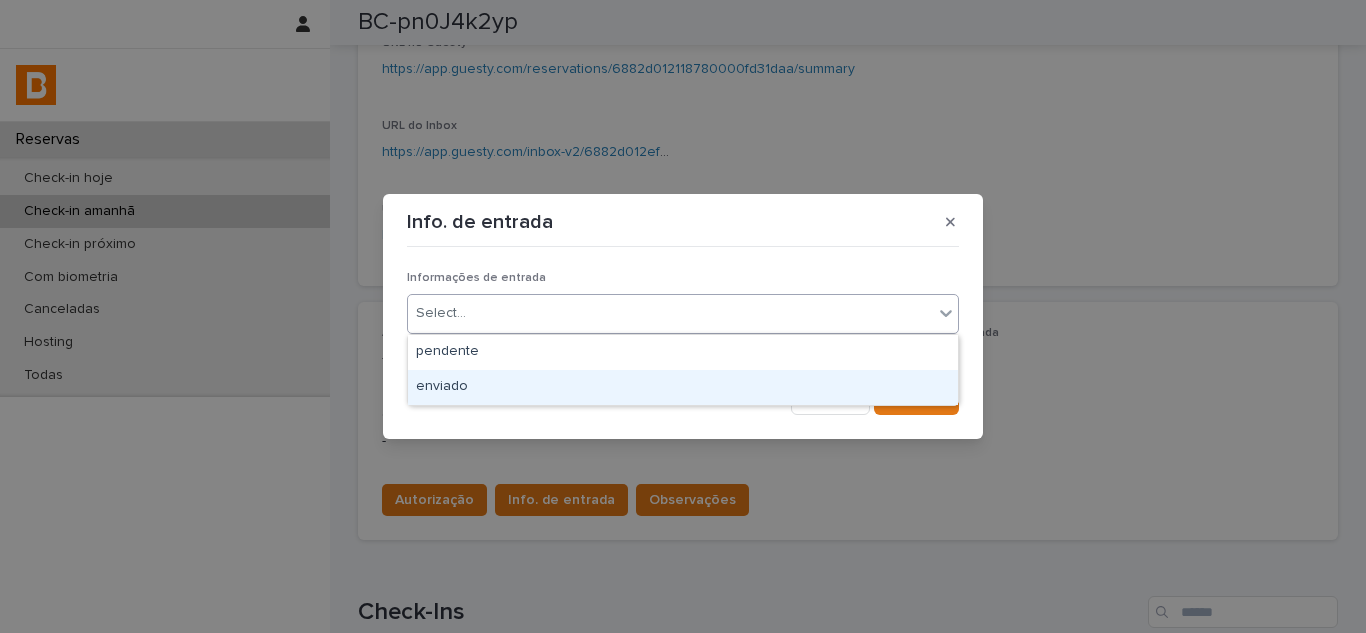 click on "enviado" at bounding box center (683, 387) 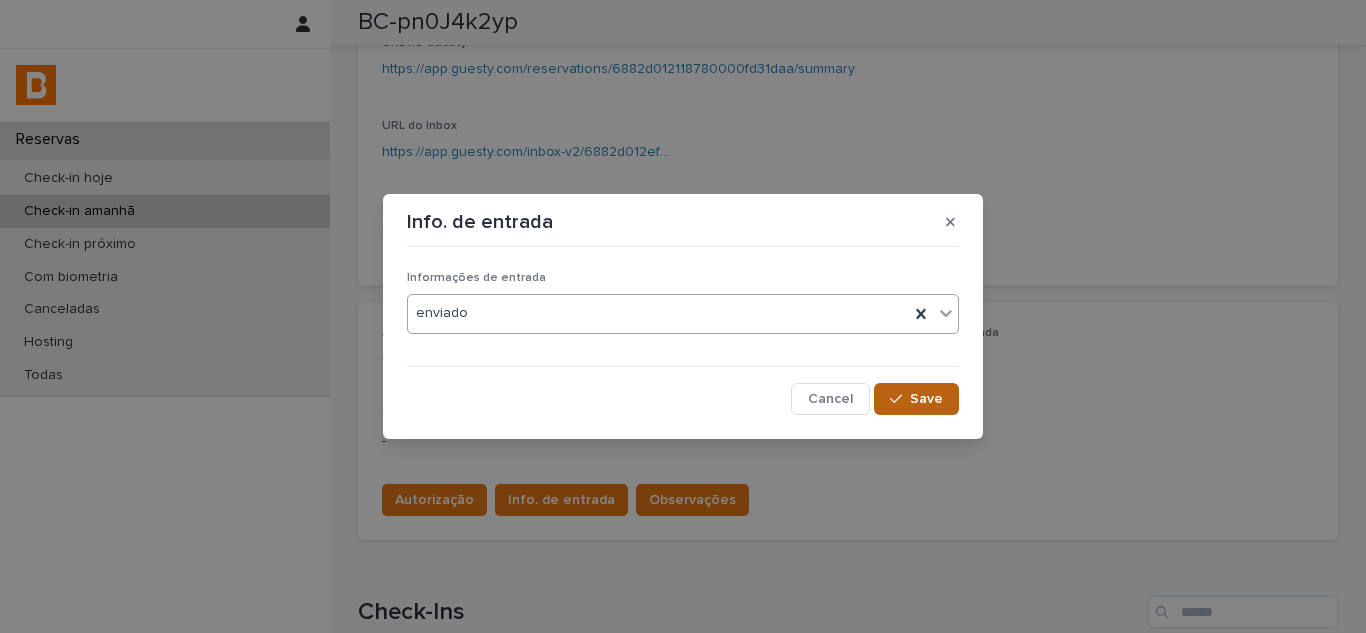 click on "Save" at bounding box center (926, 399) 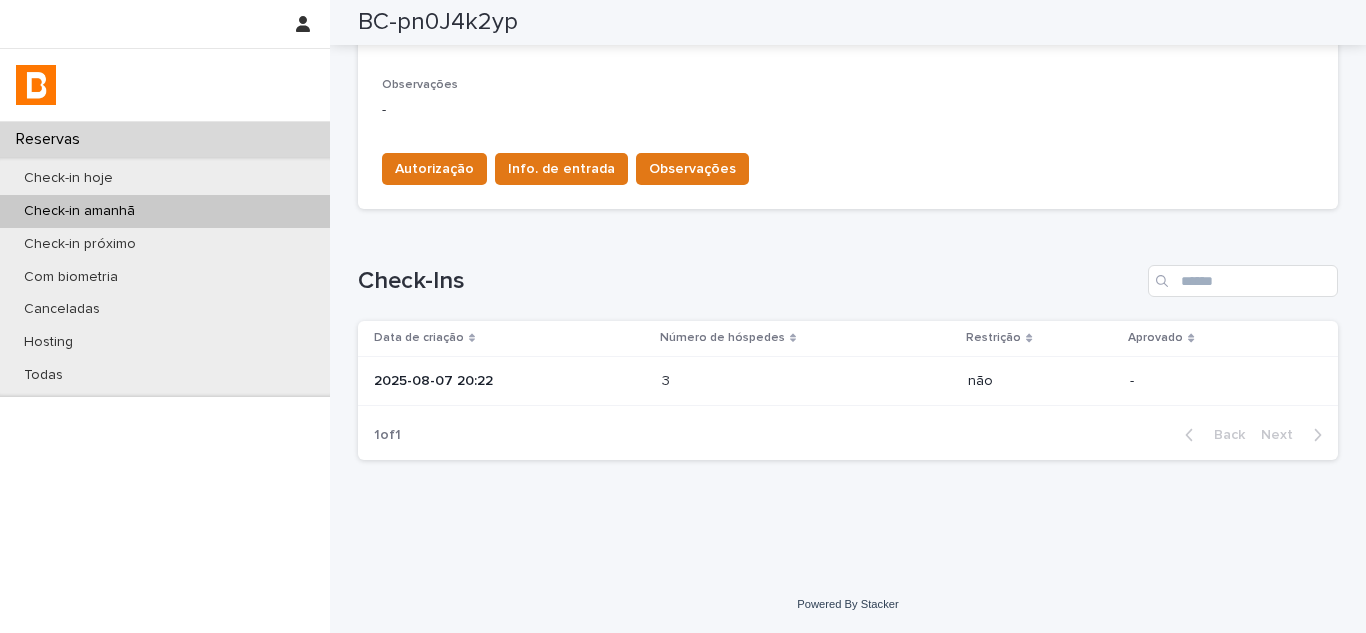 click on "2025-08-07 20:22" at bounding box center [510, 381] 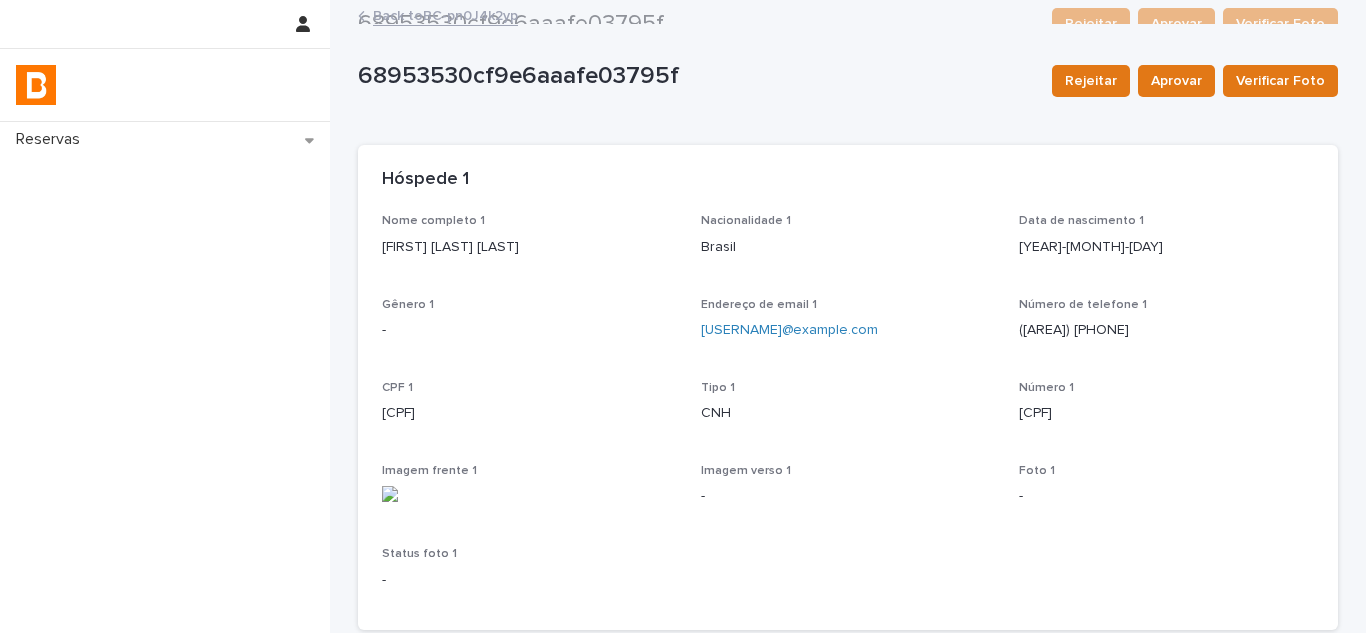 scroll, scrollTop: 0, scrollLeft: 0, axis: both 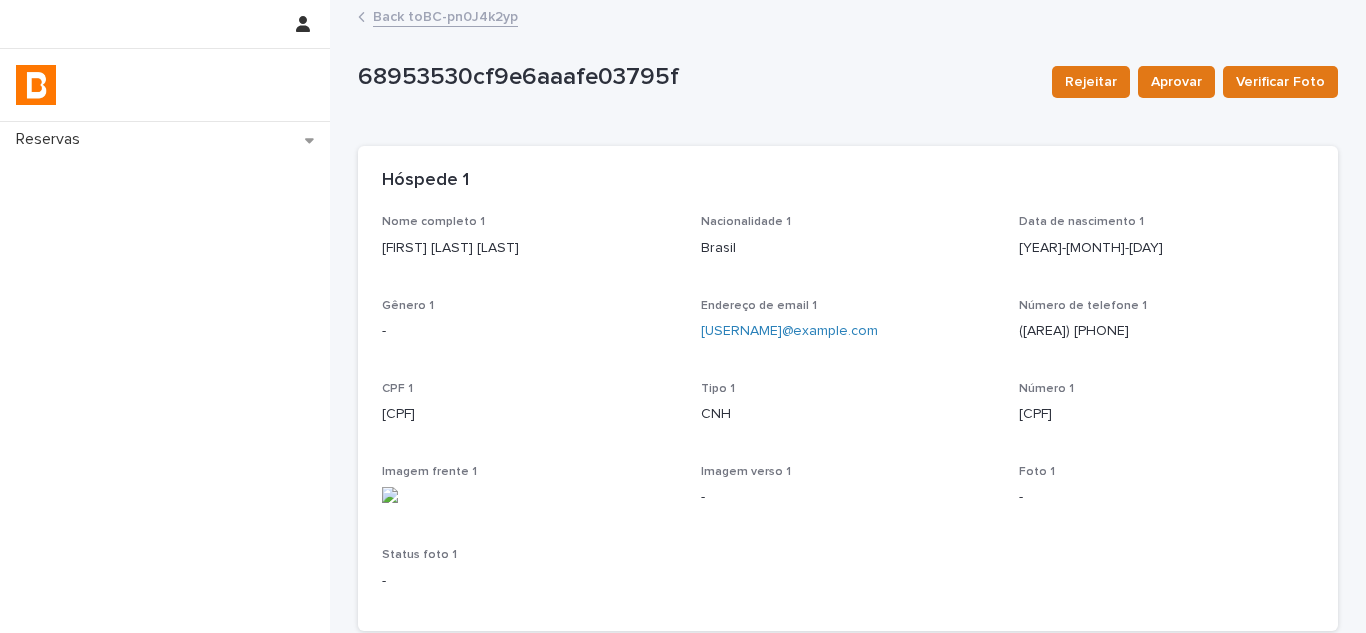 click on "Back to  BC-pn0J4k2yp" at bounding box center (445, 15) 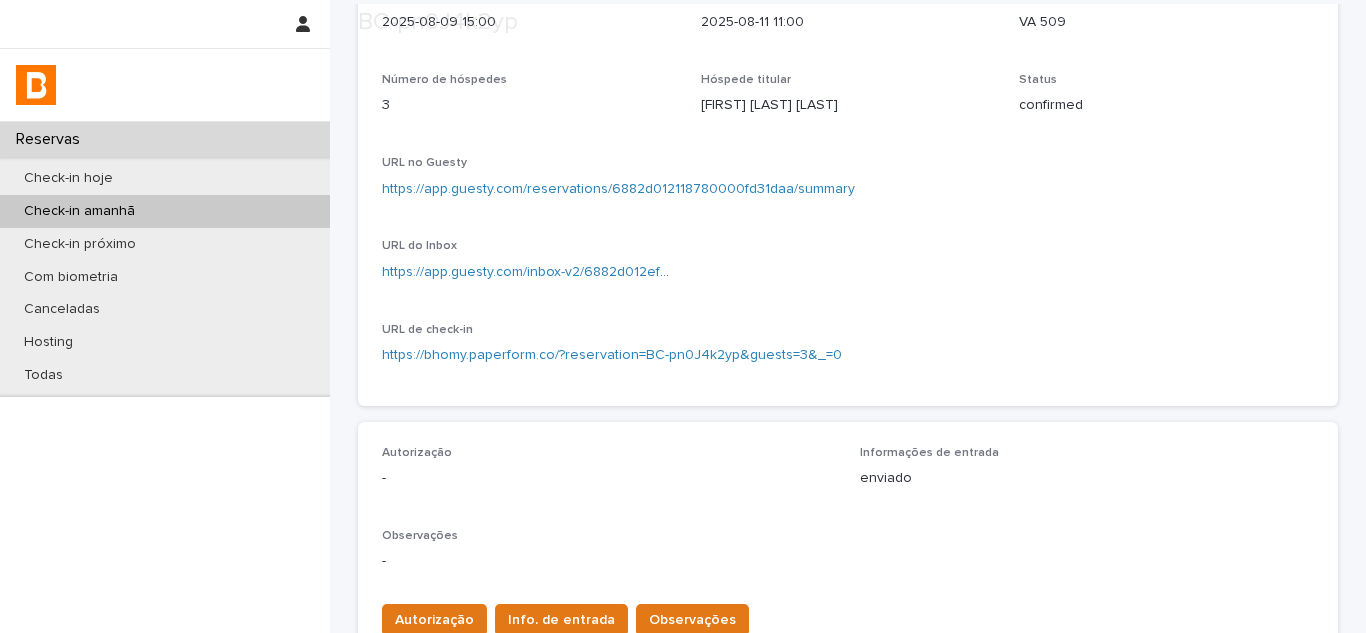 scroll, scrollTop: 355, scrollLeft: 0, axis: vertical 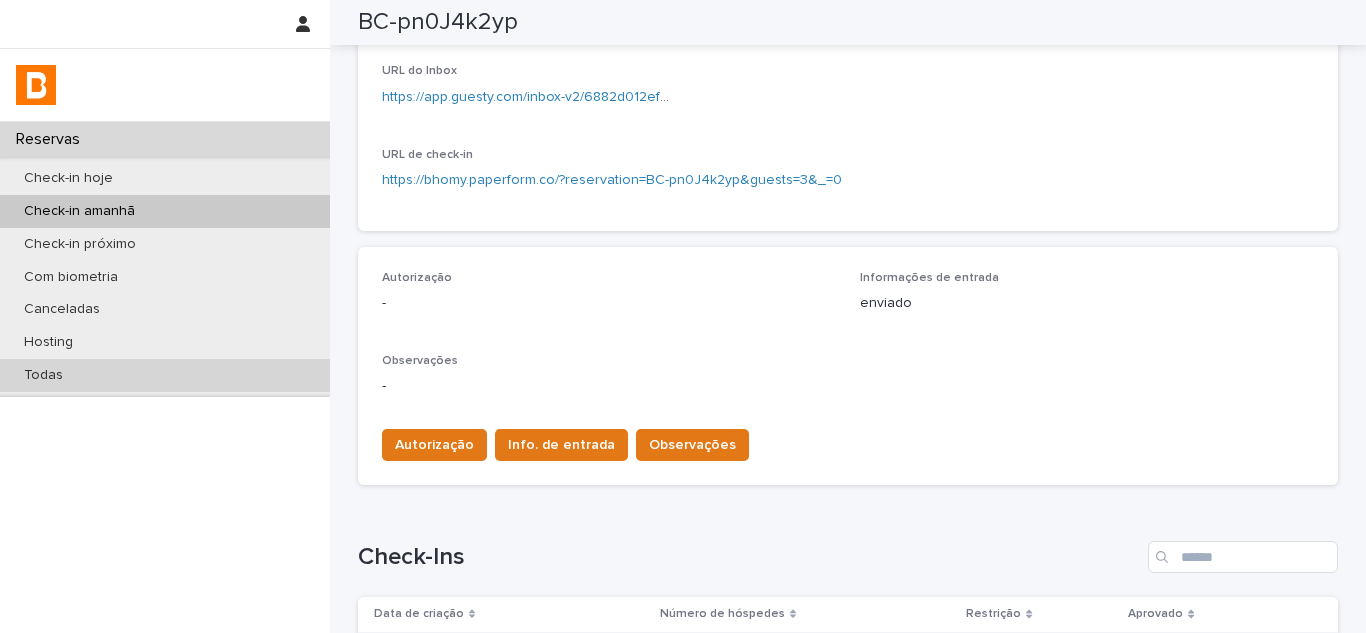 click on "Todas" at bounding box center (165, 375) 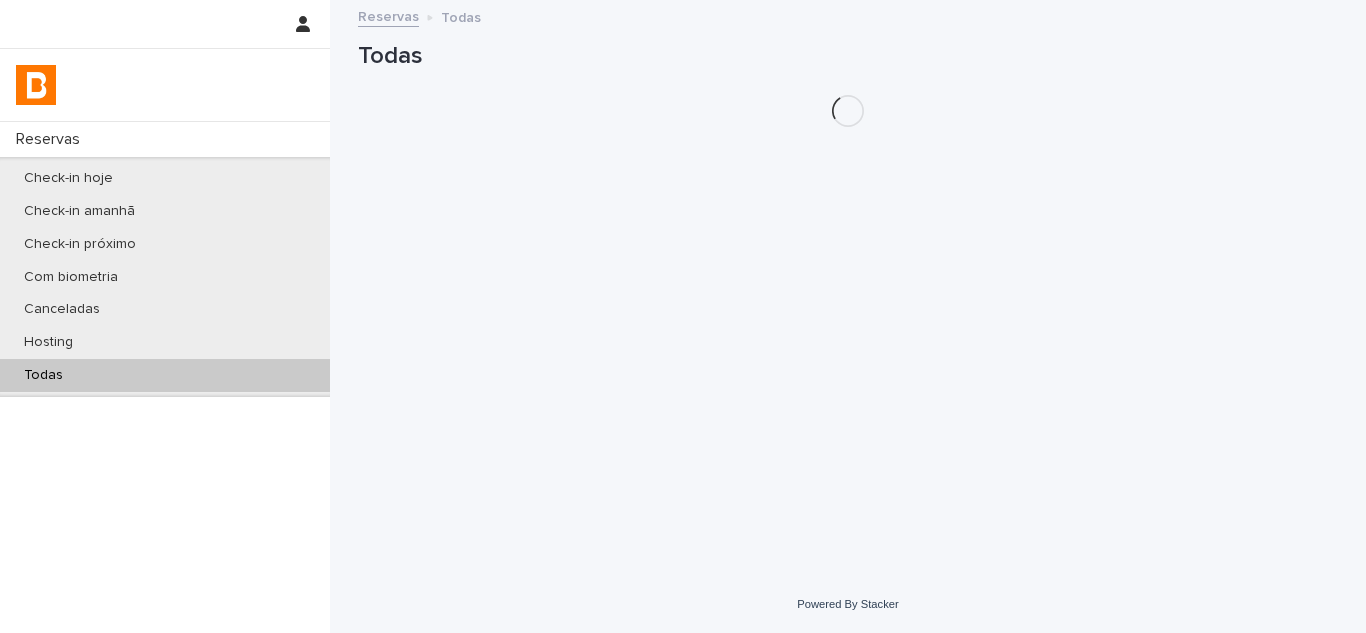 scroll, scrollTop: 0, scrollLeft: 0, axis: both 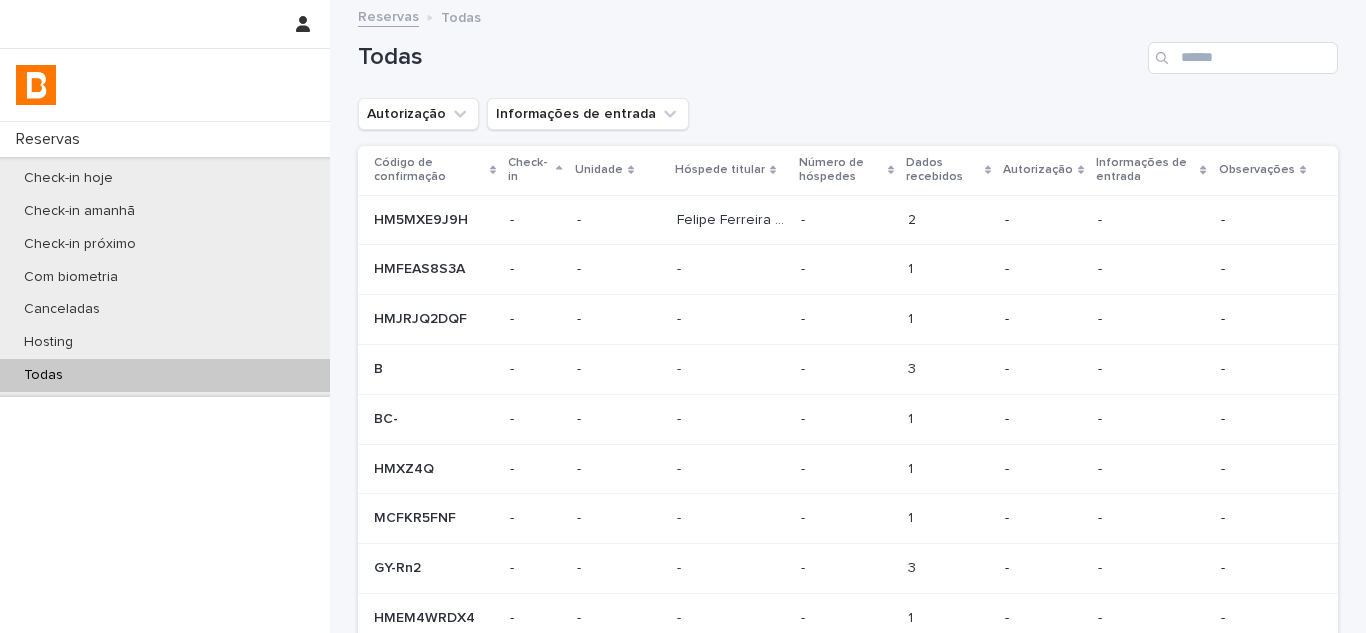 click on "Todas" at bounding box center [848, 50] 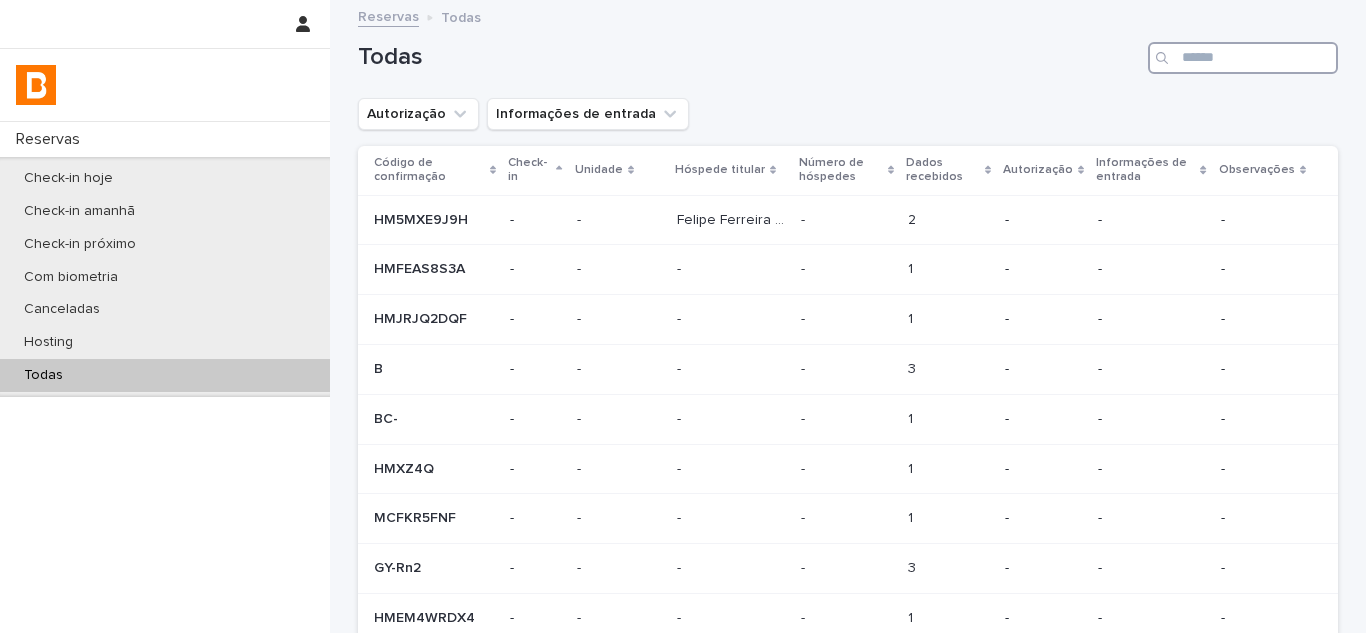 click at bounding box center [1243, 58] 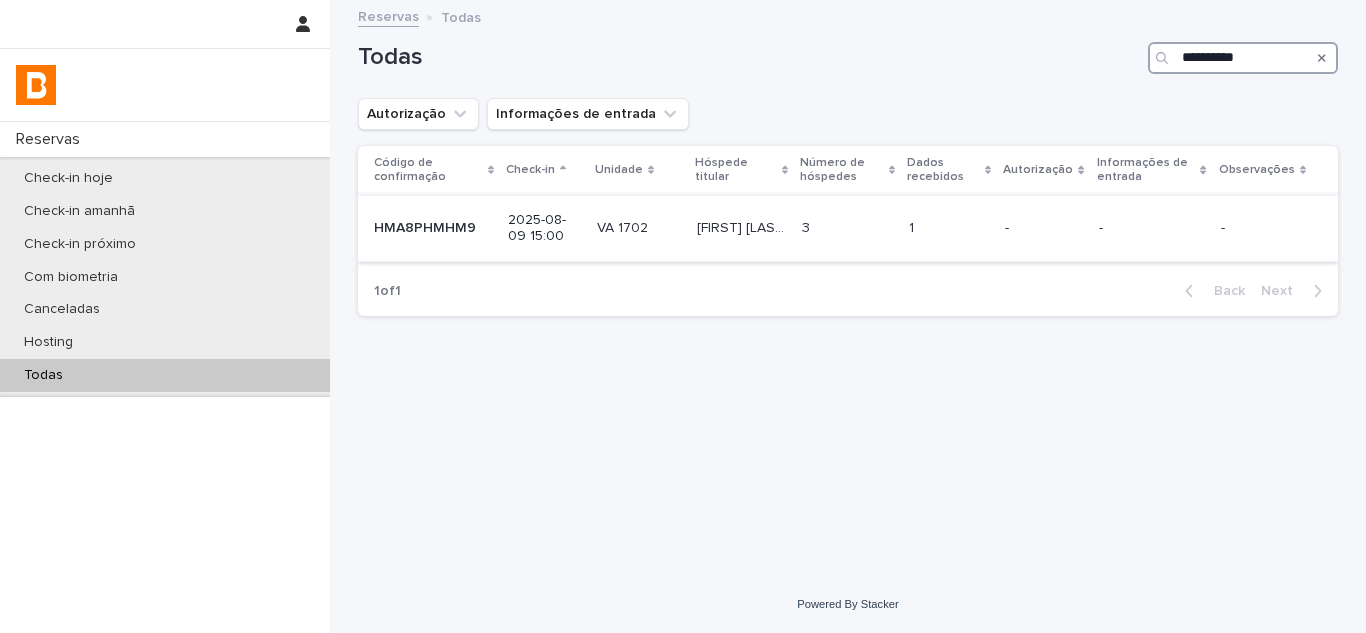type on "**********" 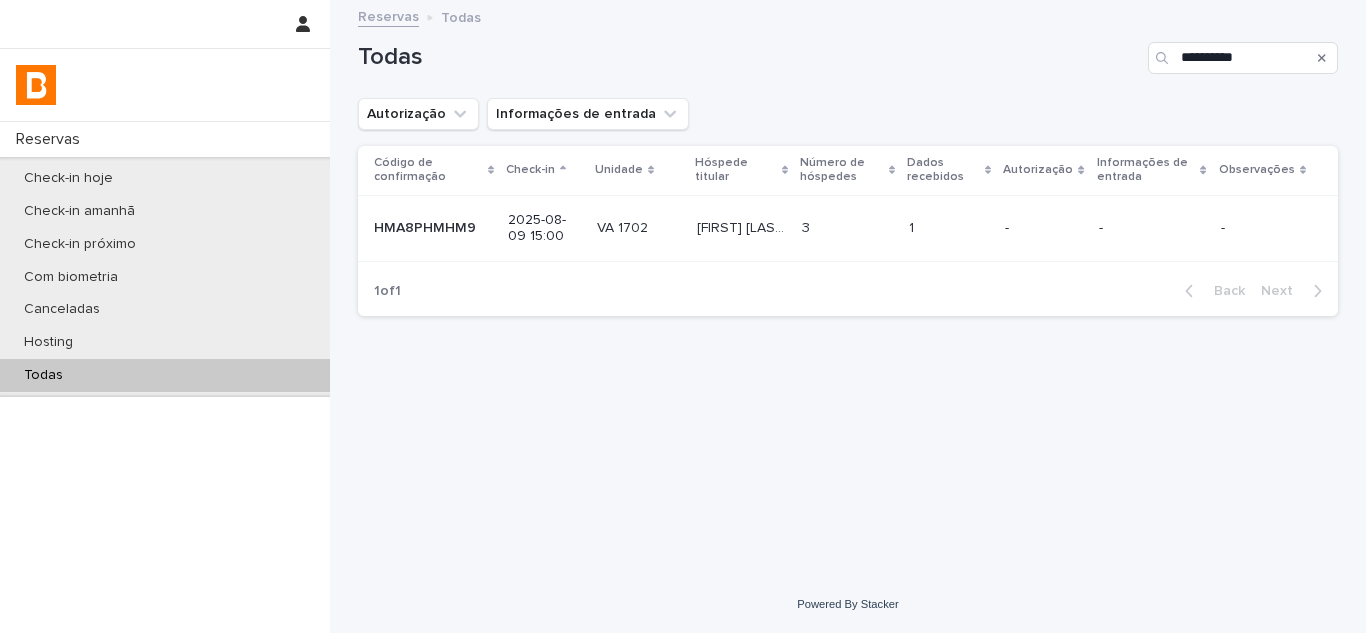 click at bounding box center [847, 228] 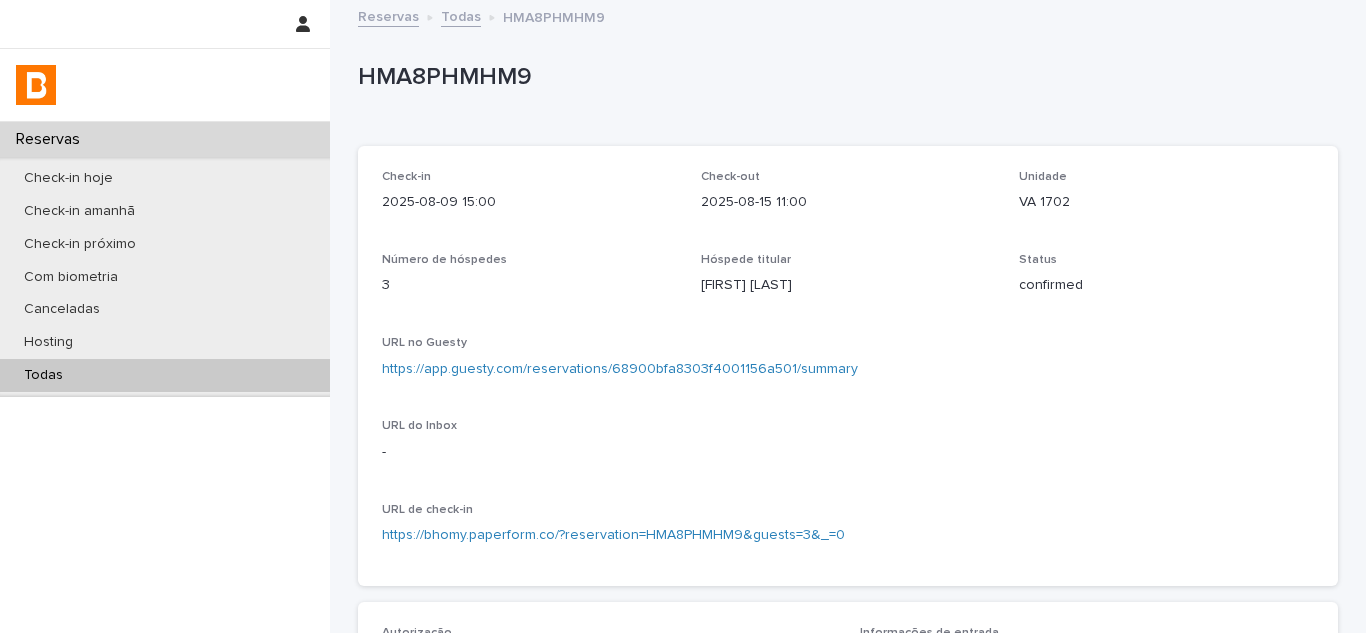 click on "https://app.guesty.com/reservations/68900bfa8303f4001156a501/summary" at bounding box center (620, 369) 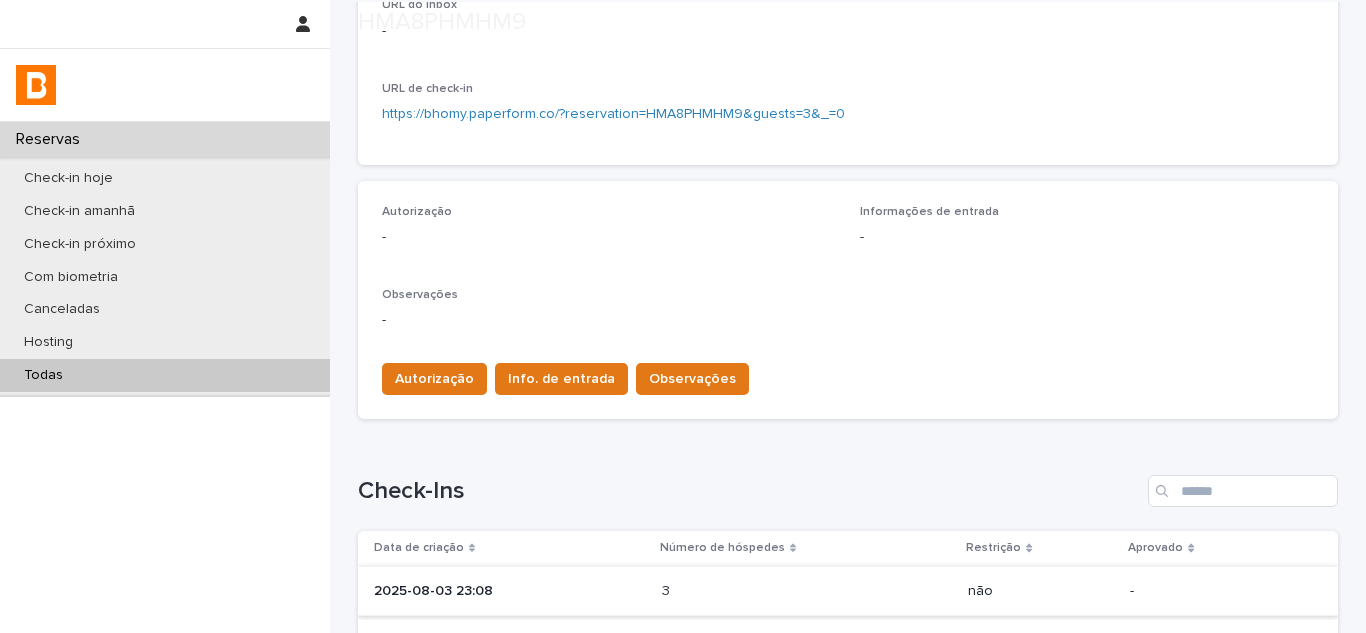 scroll, scrollTop: 631, scrollLeft: 0, axis: vertical 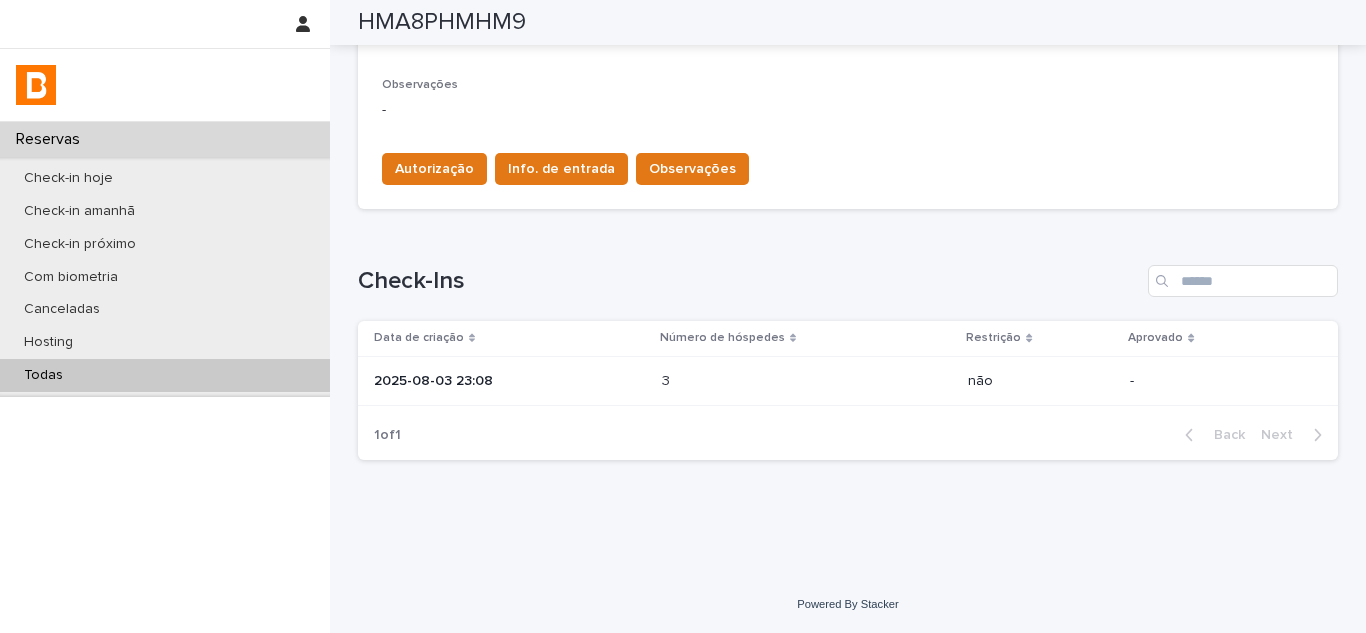 click on "2025-08-03 23:08" at bounding box center [506, 381] 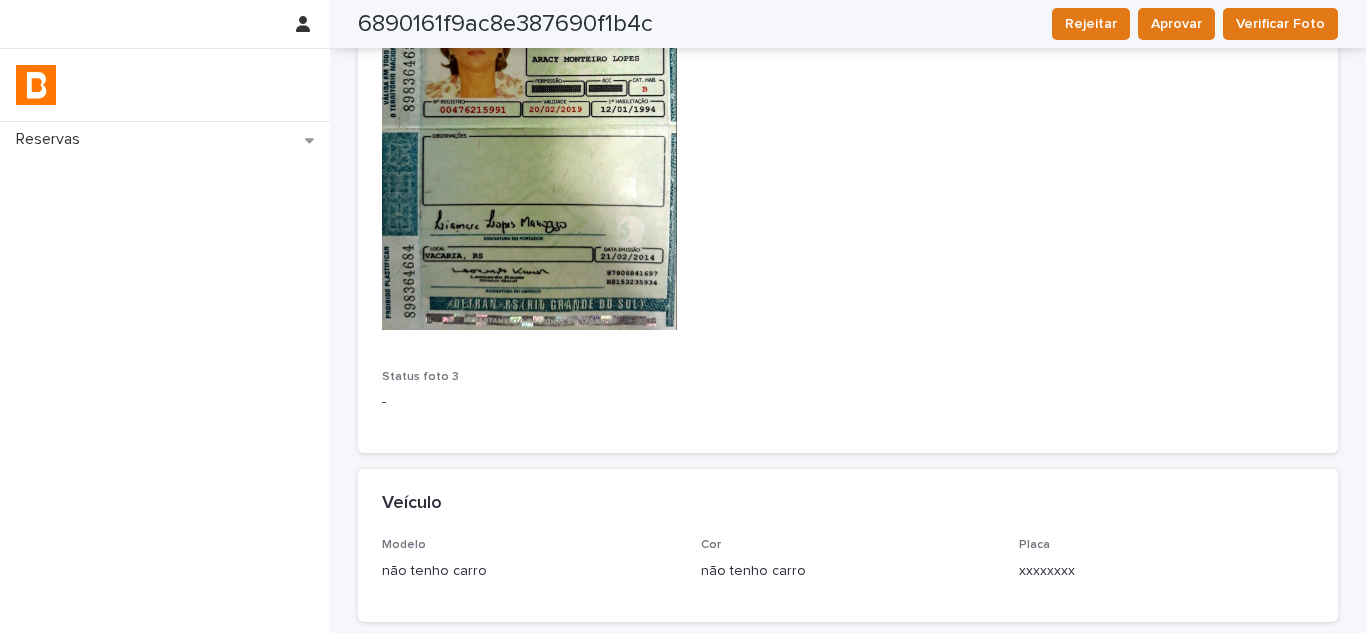 scroll, scrollTop: 1600, scrollLeft: 0, axis: vertical 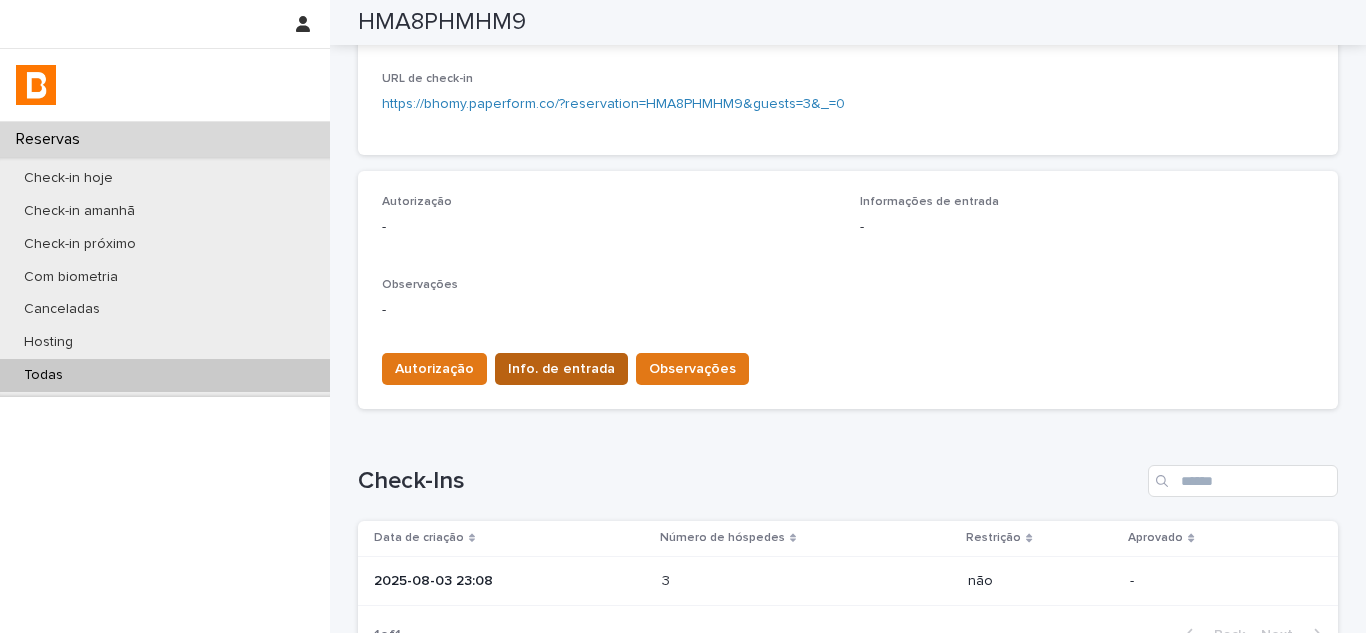click on "Info. de entrada" at bounding box center (561, 369) 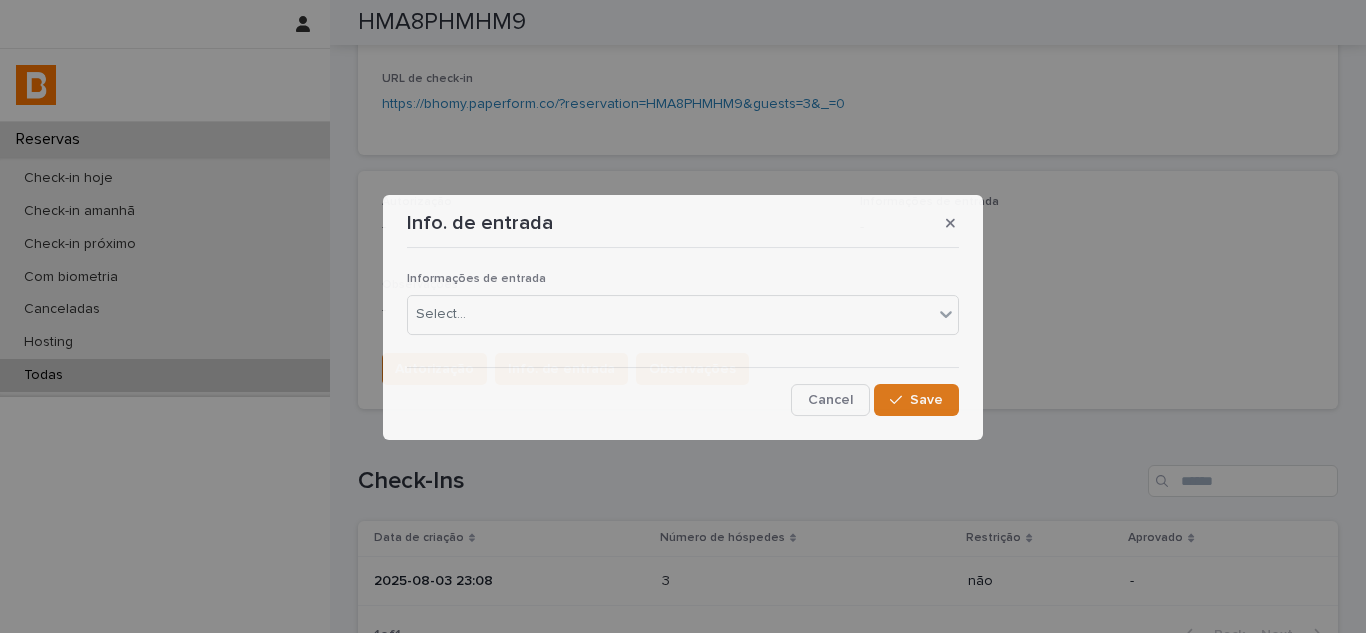 click on "Info. de entrada Informações de entrada Select... Cancel Save" at bounding box center [683, 317] 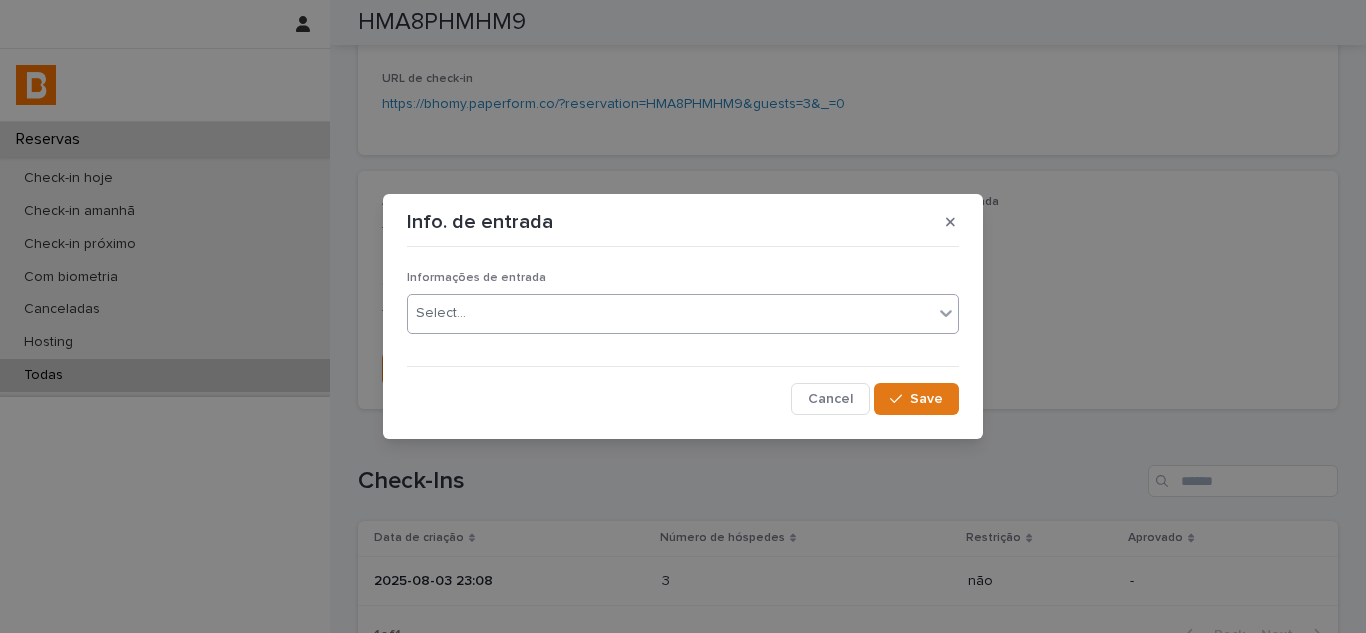 click on "Select..." at bounding box center (670, 313) 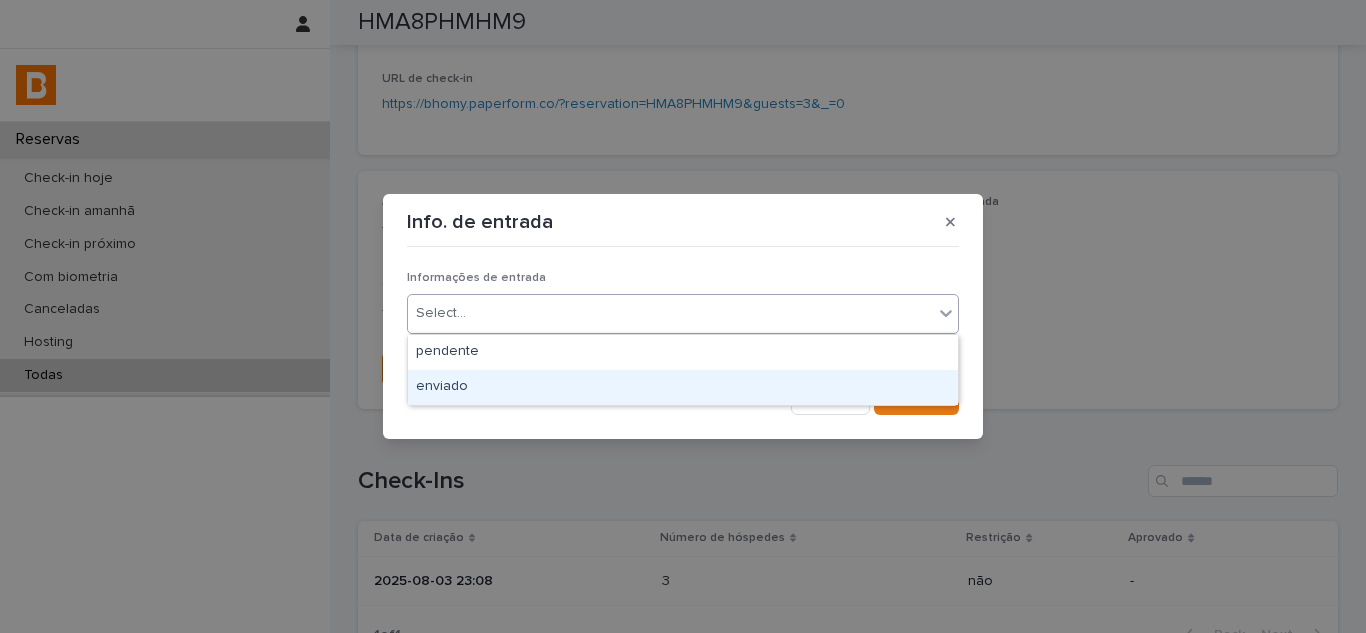click on "enviado" at bounding box center [683, 387] 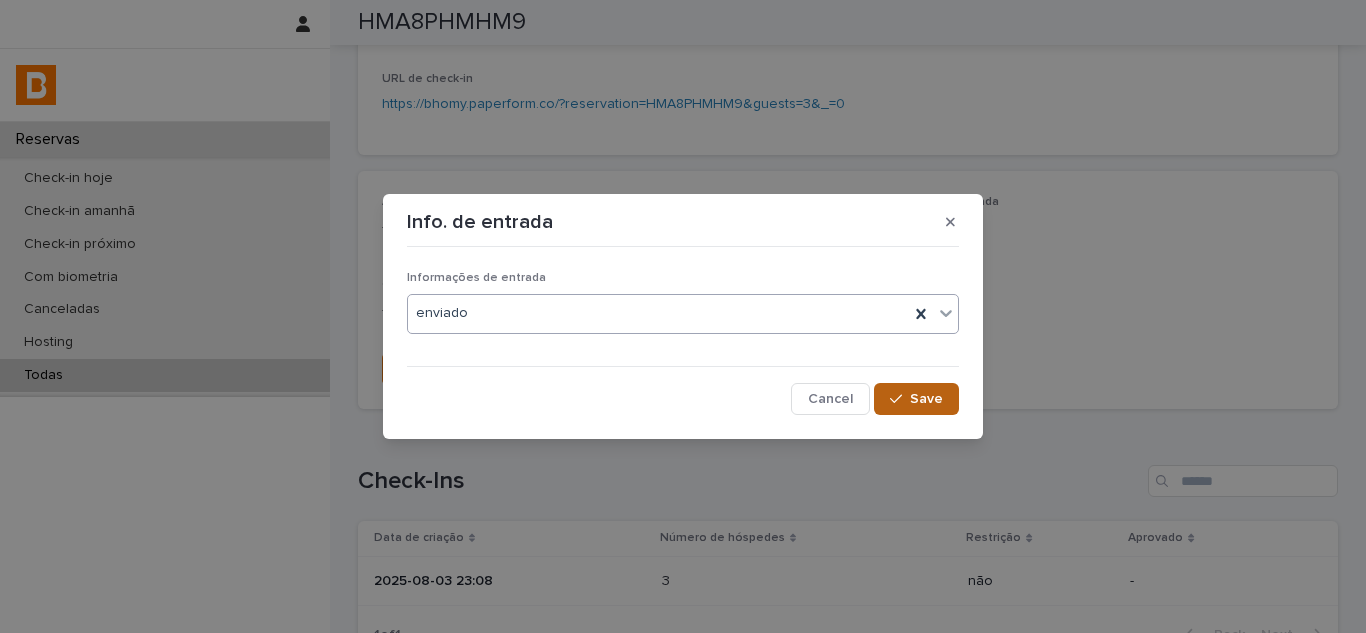 click on "Save" at bounding box center [926, 399] 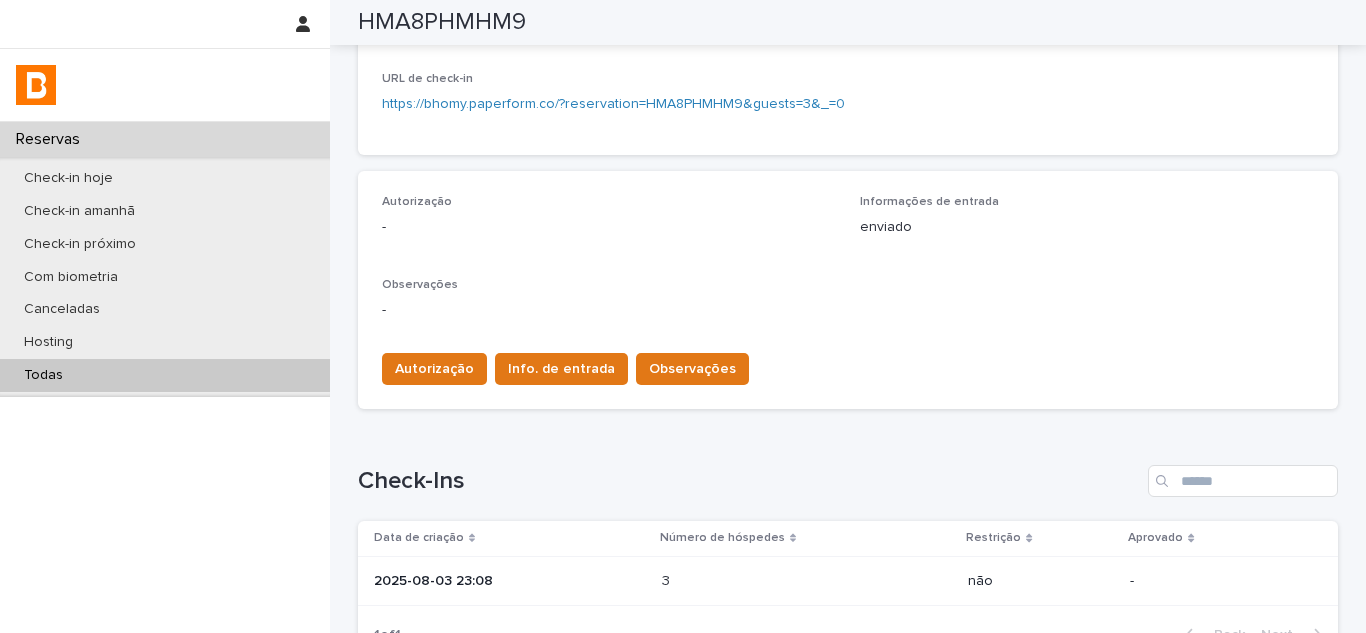 scroll, scrollTop: 0, scrollLeft: 0, axis: both 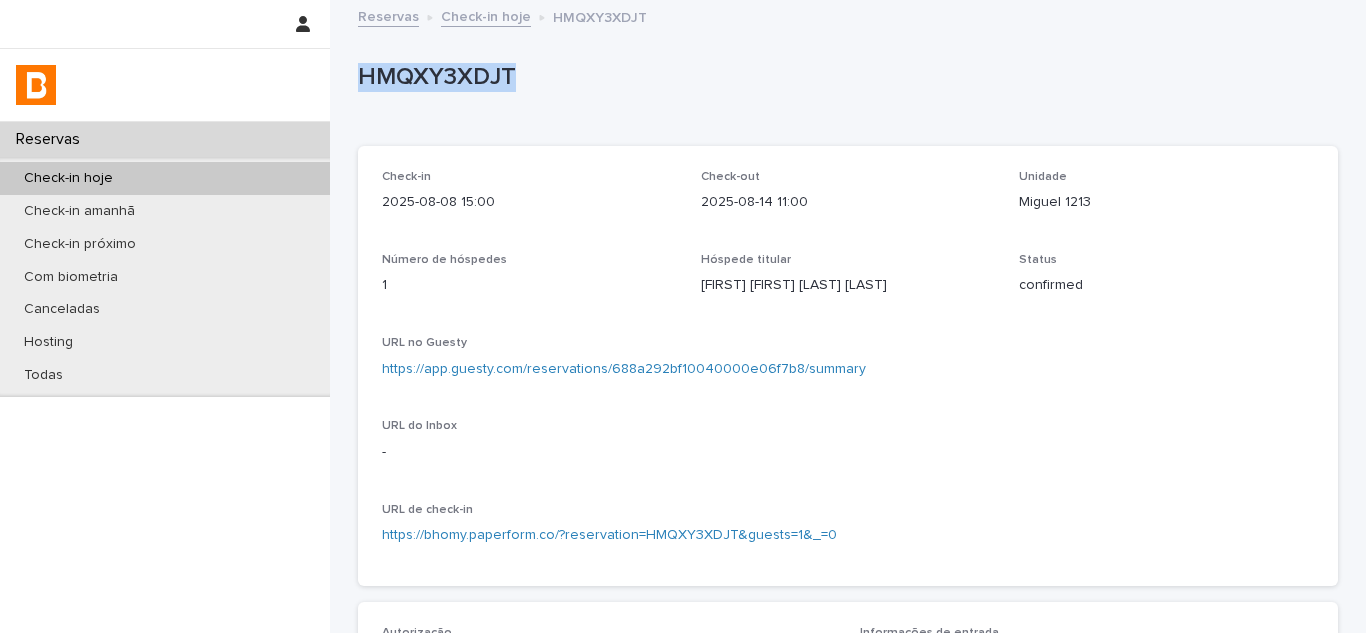 click on "Check-in hoje" at bounding box center [165, 178] 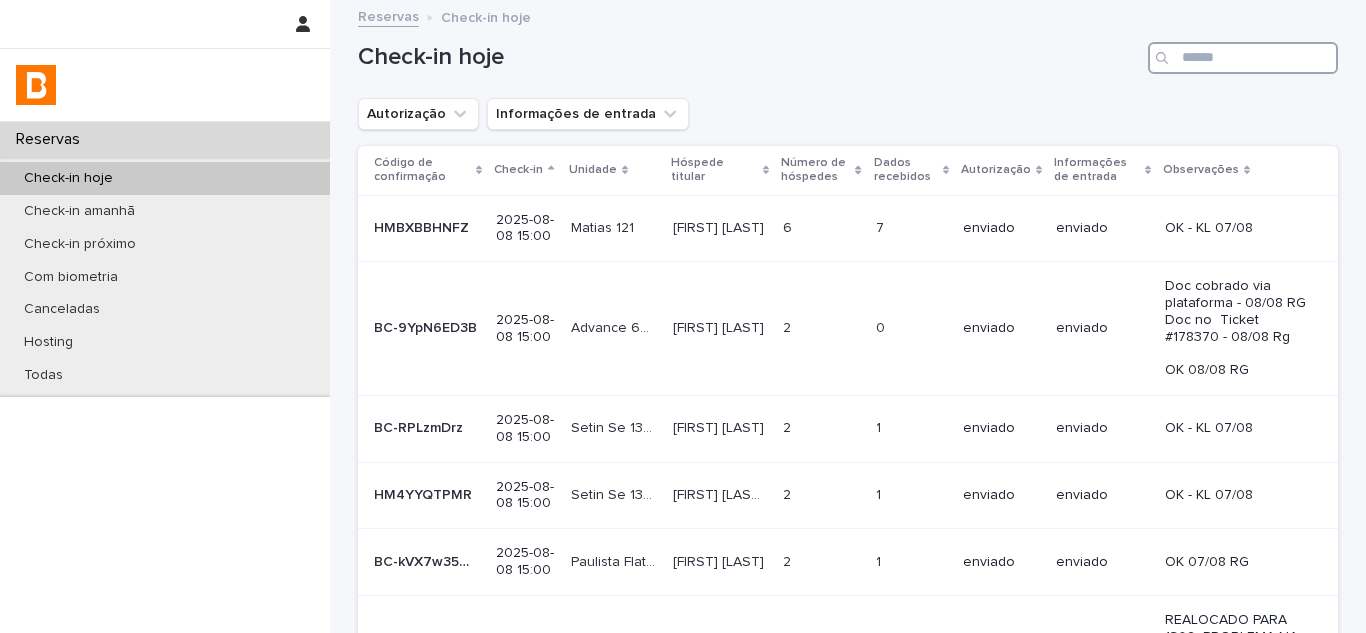 click at bounding box center [1243, 58] 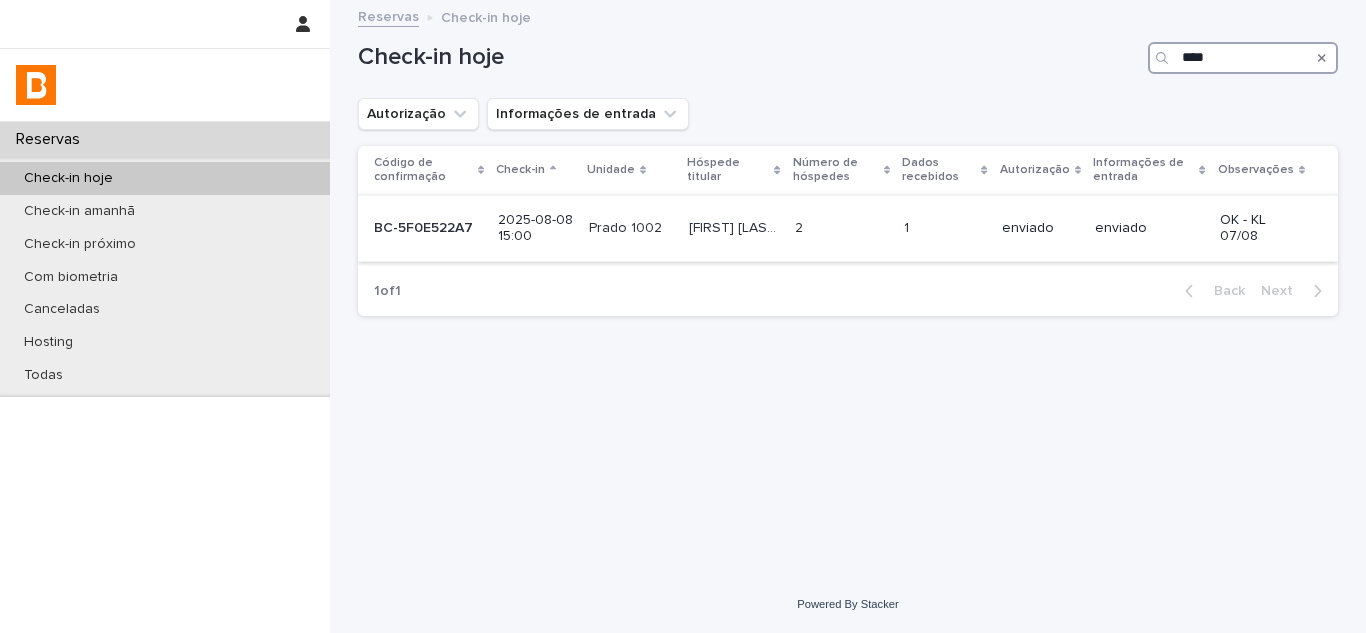 type on "****" 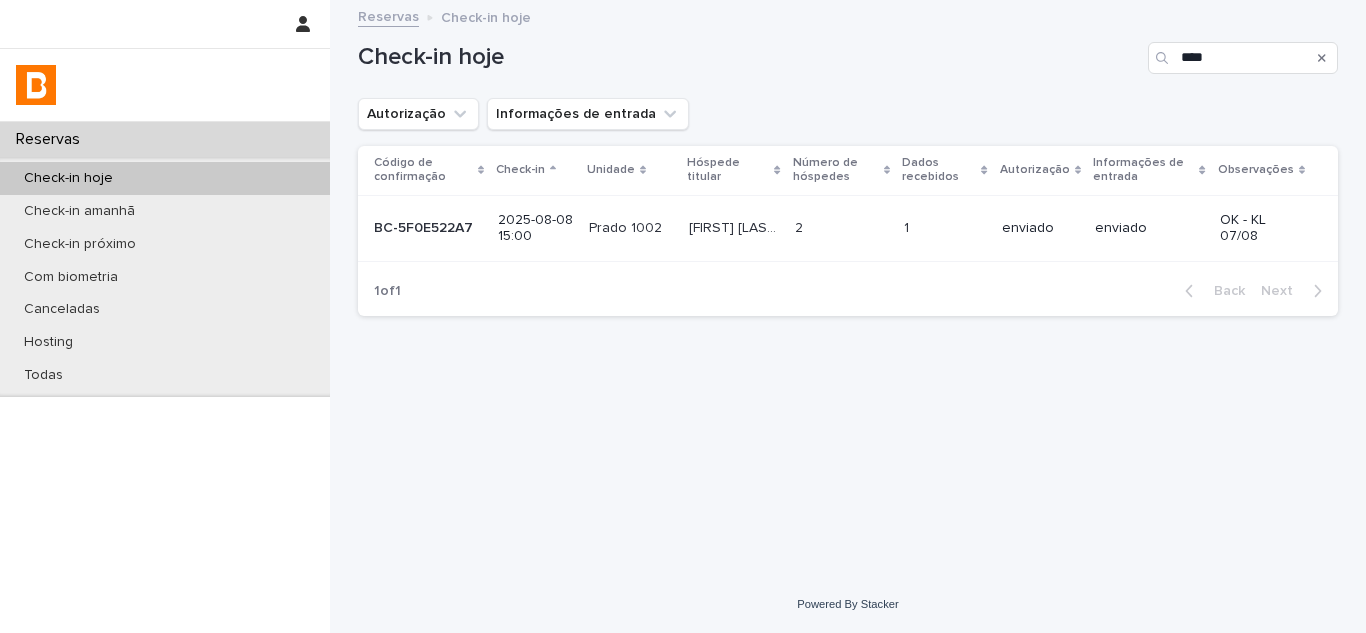 click at bounding box center [842, 228] 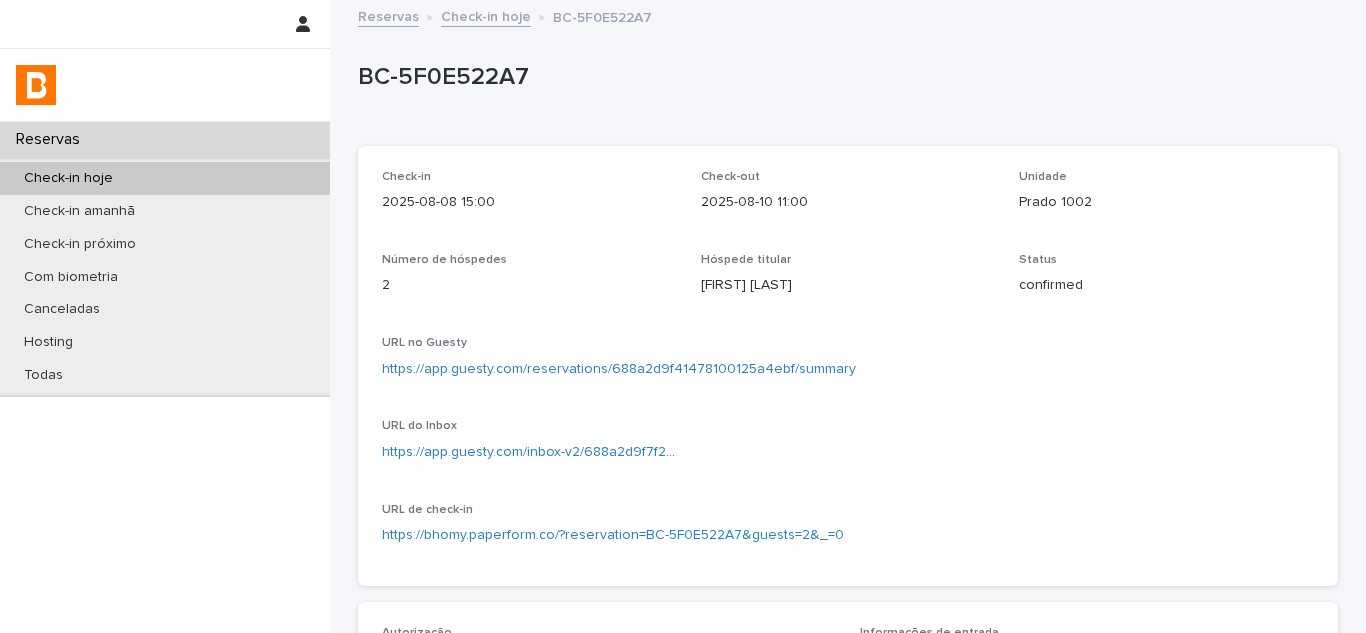 drag, startPoint x: 682, startPoint y: 290, endPoint x: 827, endPoint y: 293, distance: 145.03104 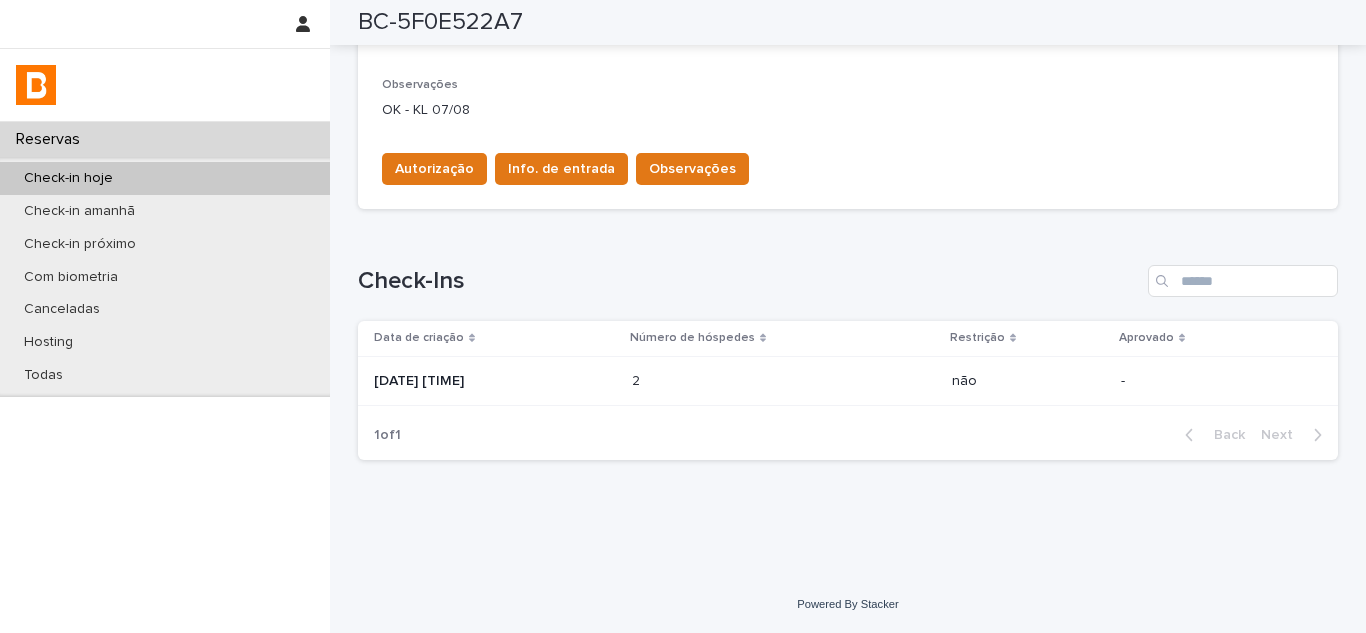 scroll, scrollTop: 0, scrollLeft: 0, axis: both 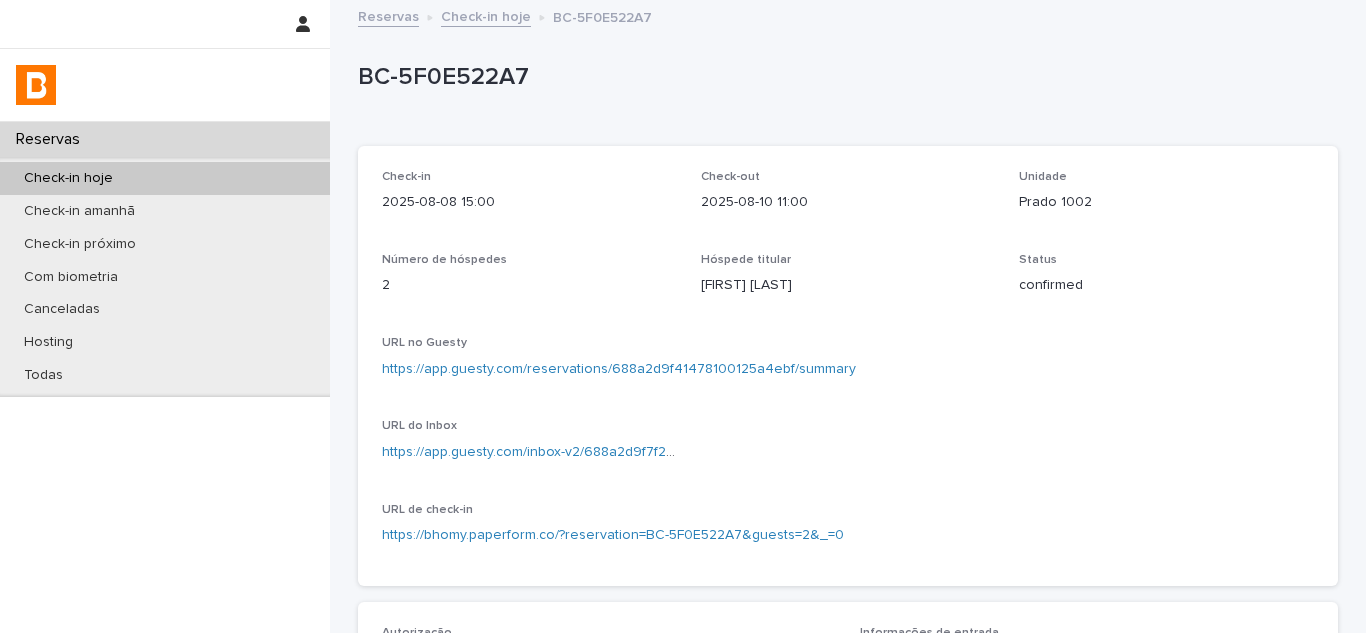 click on "Prado 1002" at bounding box center (1166, 202) 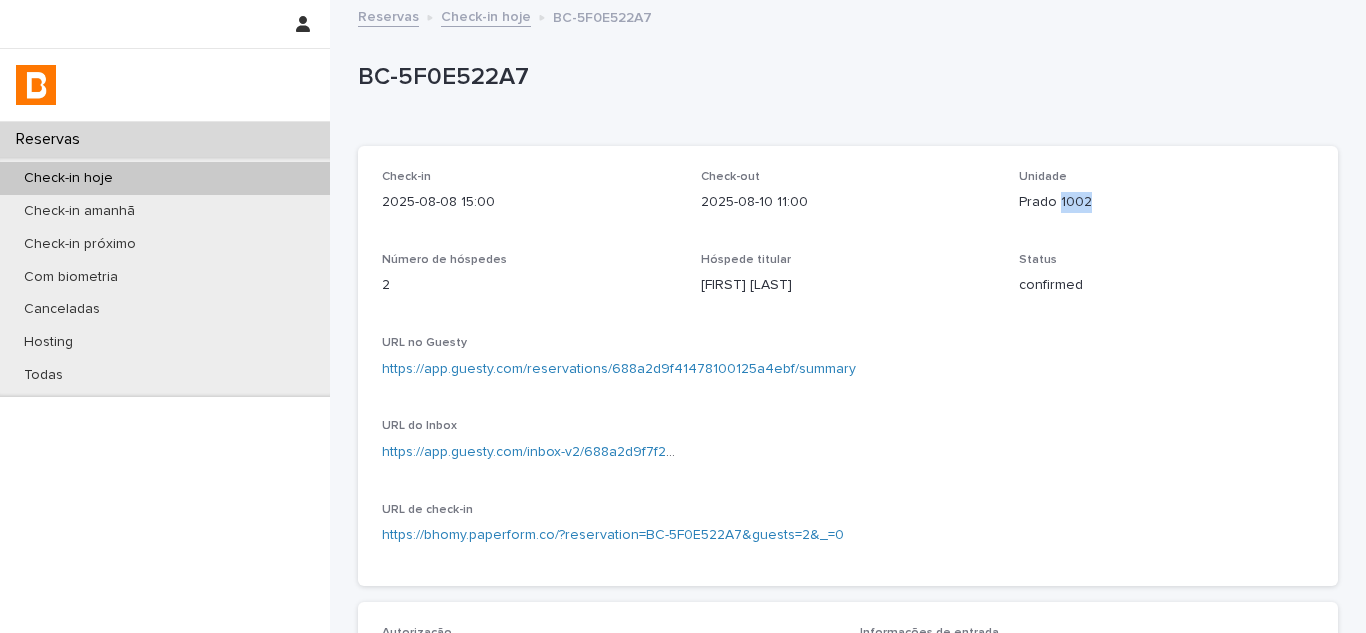 click on "Prado 1002" at bounding box center [1166, 202] 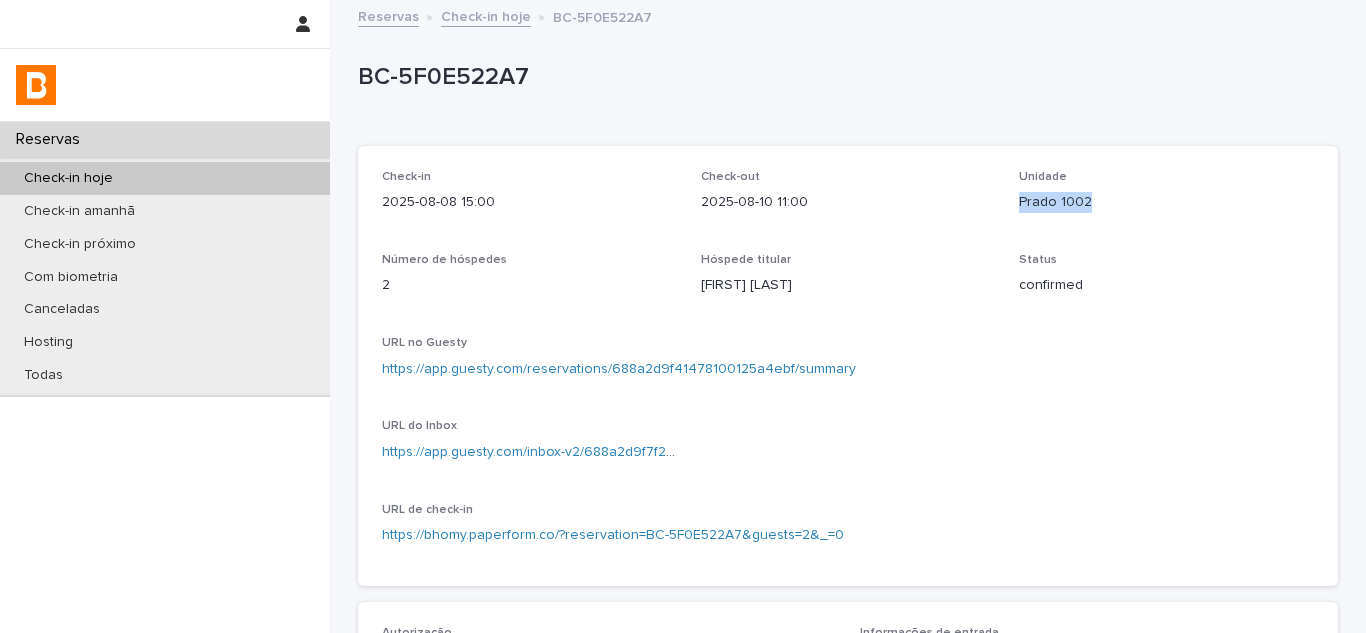 click on "Prado 1002" at bounding box center (1166, 202) 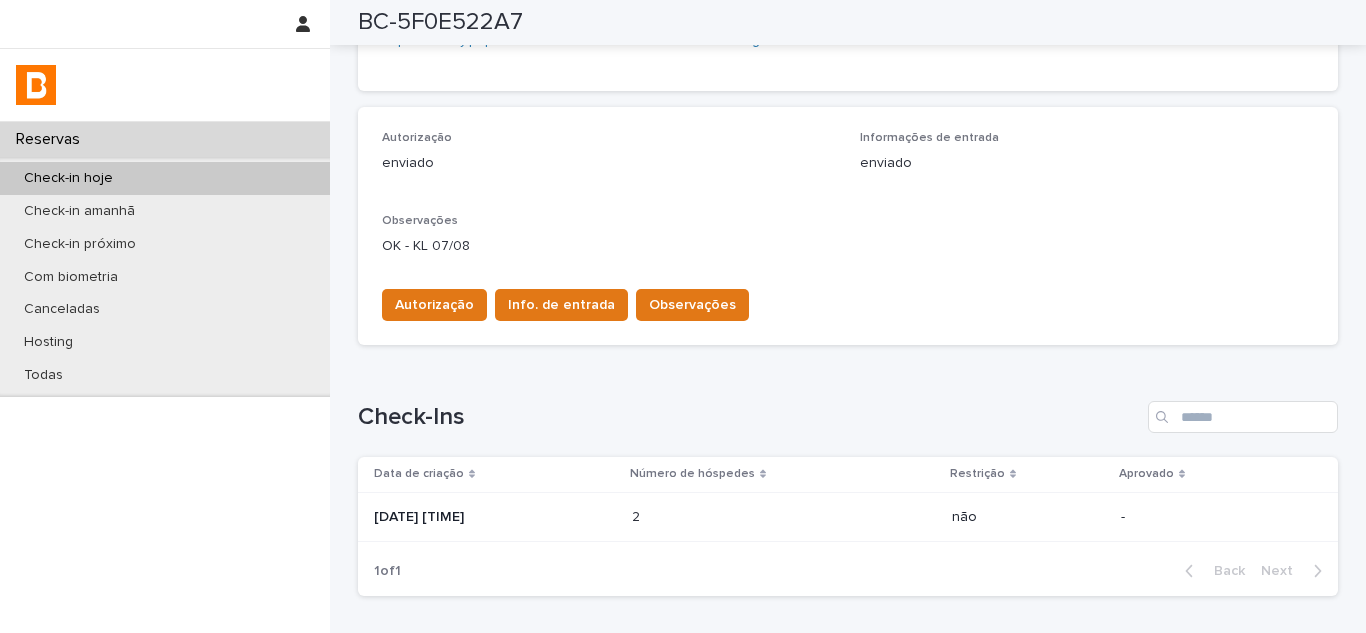 scroll, scrollTop: 100, scrollLeft: 0, axis: vertical 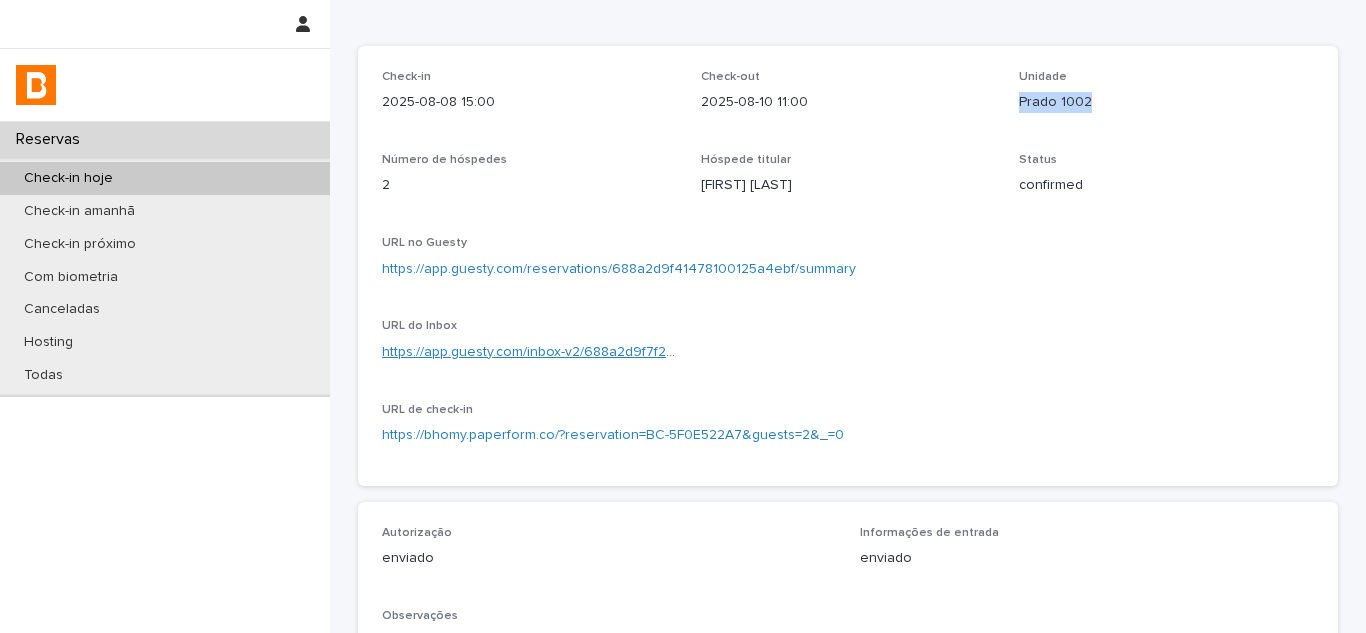 click on "https://app.guesty.com/inbox-v2/688a2d9f7f2946000ecaf187?reservationId=688a2d9f41478100125a4ebf" at bounding box center [716, 352] 